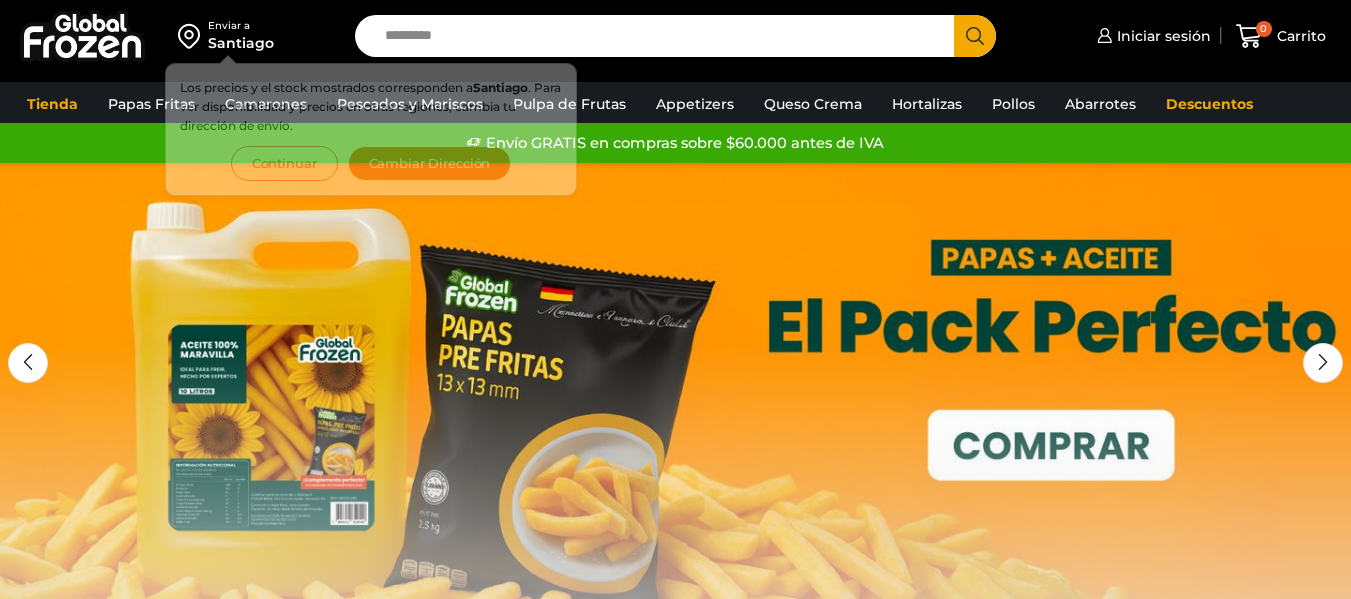 scroll, scrollTop: 0, scrollLeft: 0, axis: both 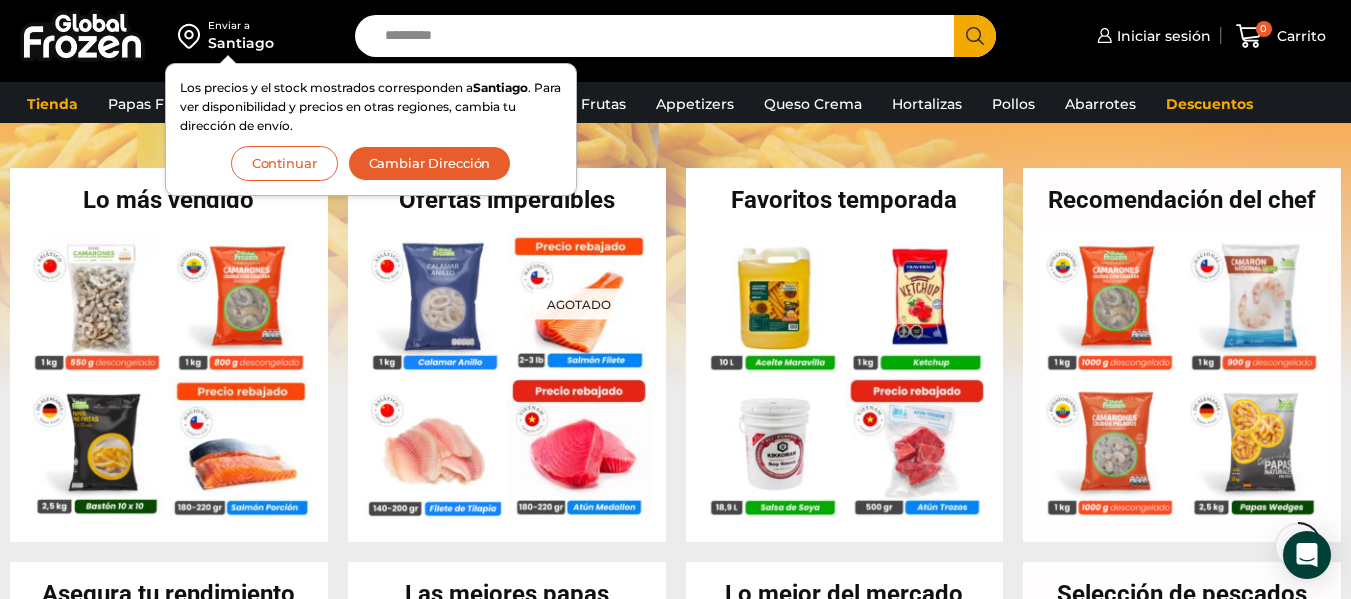 click on "Continuar" at bounding box center [284, 163] 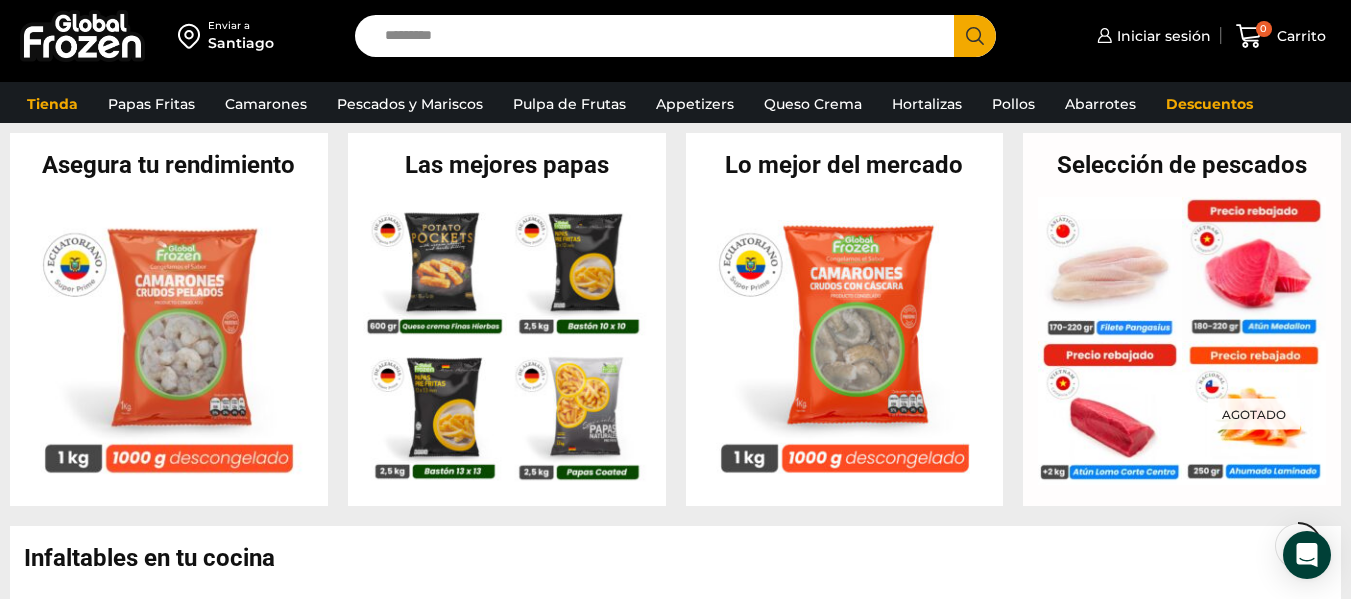 scroll, scrollTop: 815, scrollLeft: 0, axis: vertical 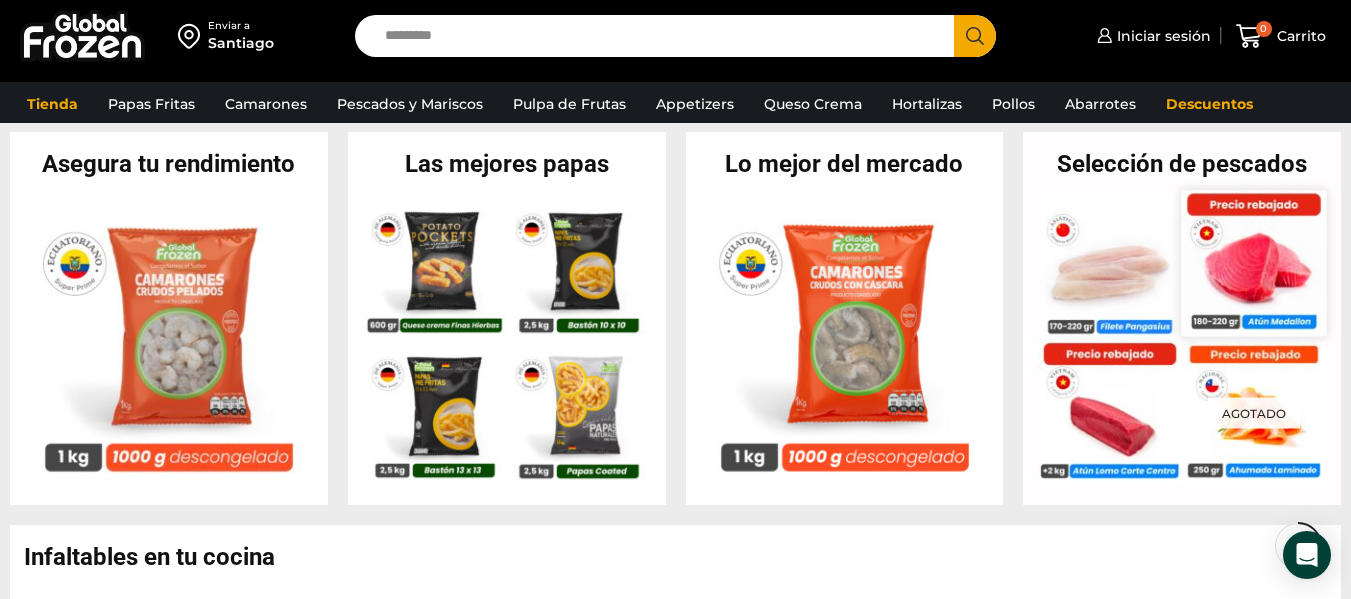 click at bounding box center (1254, 262) 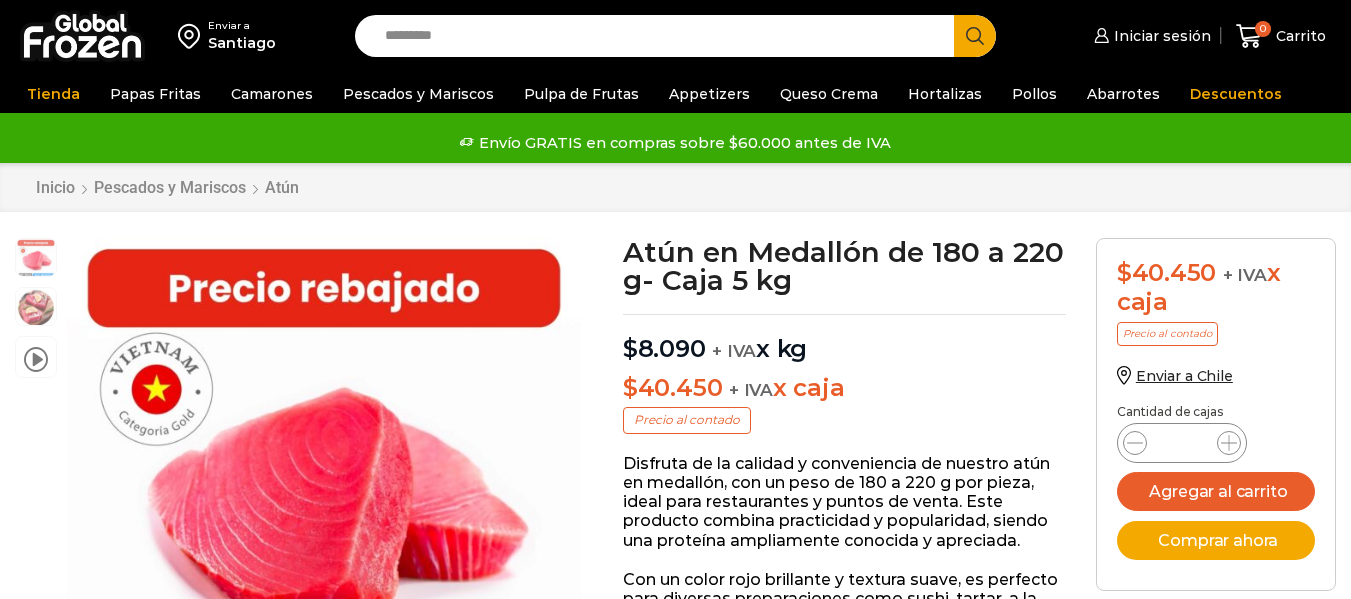 scroll, scrollTop: 1, scrollLeft: 0, axis: vertical 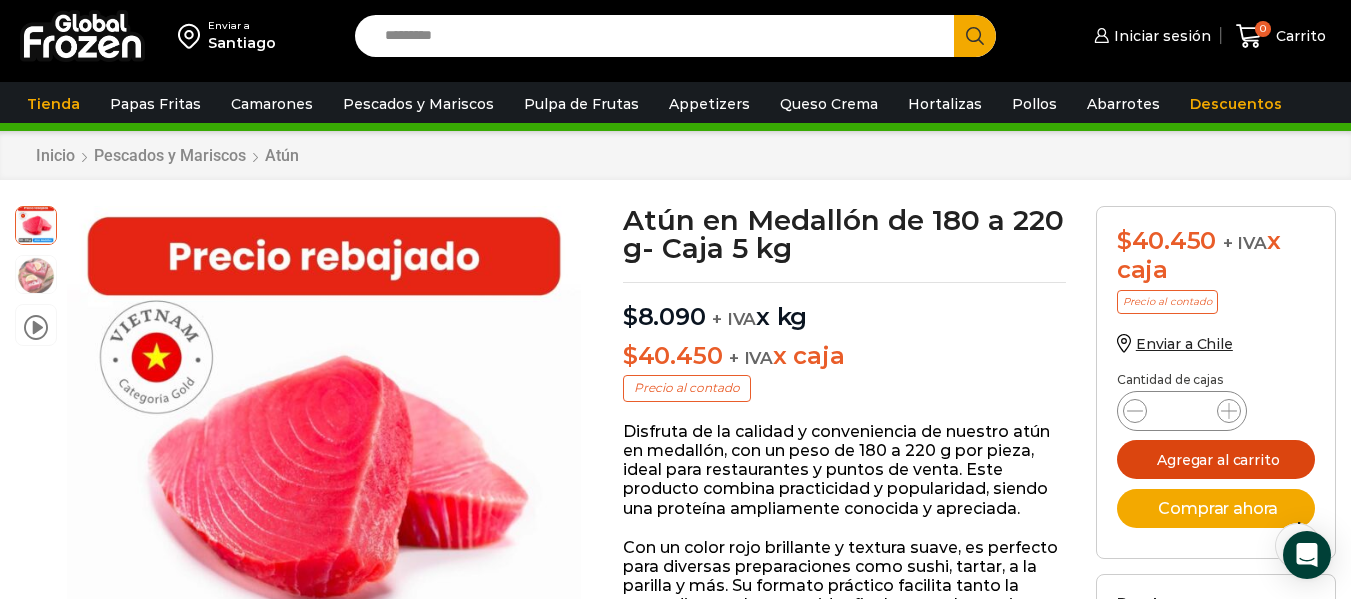 click on "Agregar al carrito" at bounding box center (1216, 459) 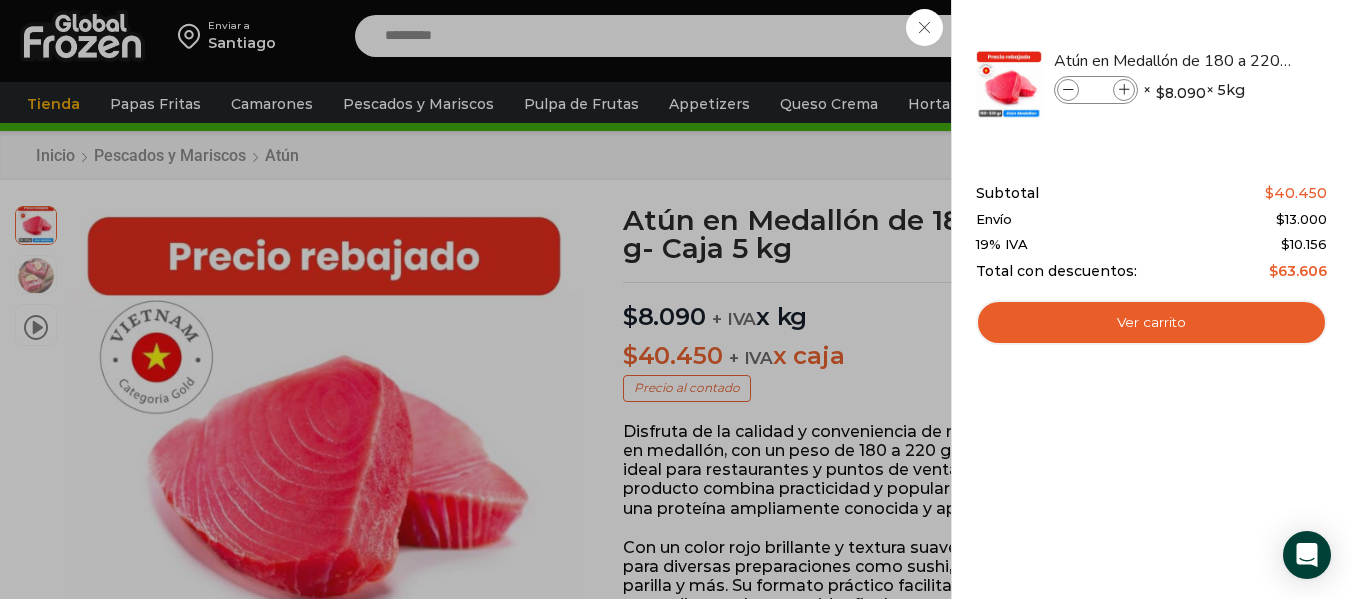 click on "1
Carrito
1
1
Shopping Cart
*" at bounding box center (1281, 36) 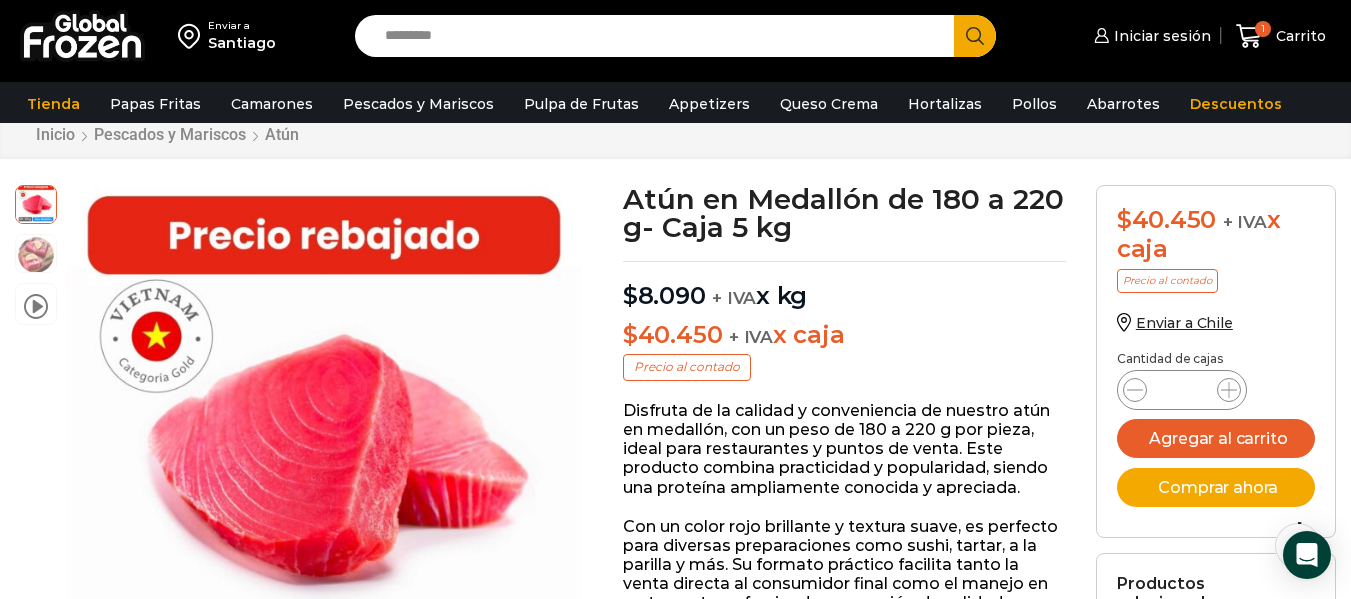 scroll, scrollTop: 61, scrollLeft: 0, axis: vertical 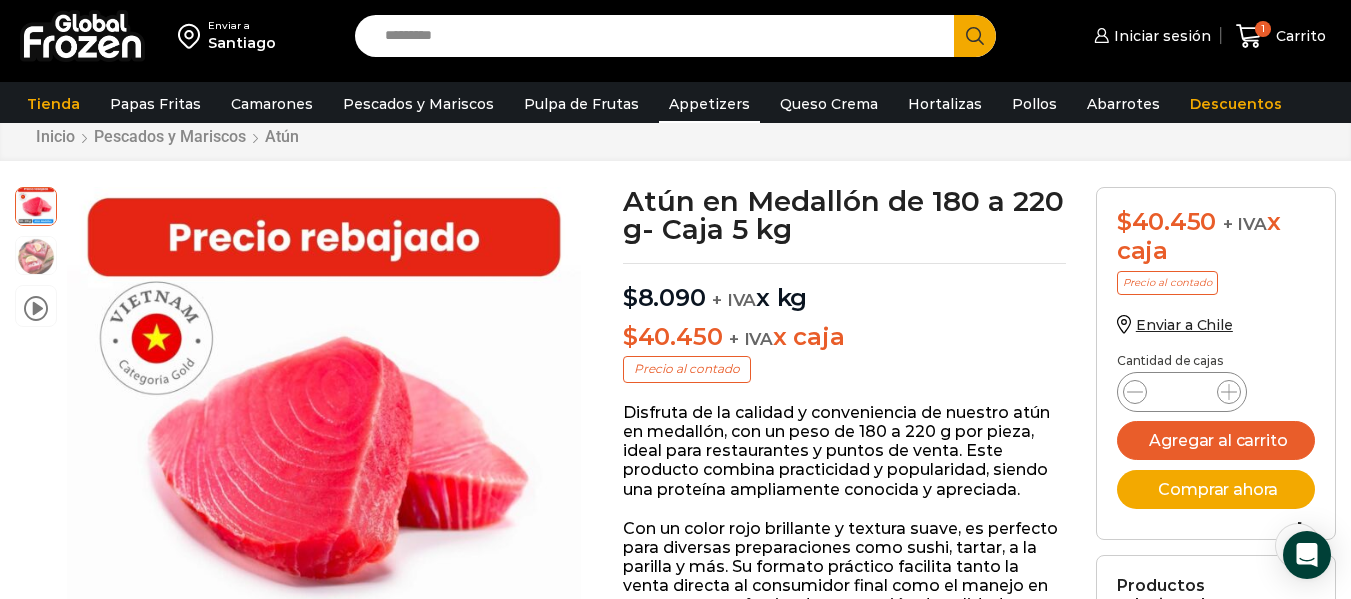 click on "Appetizers" at bounding box center [709, 104] 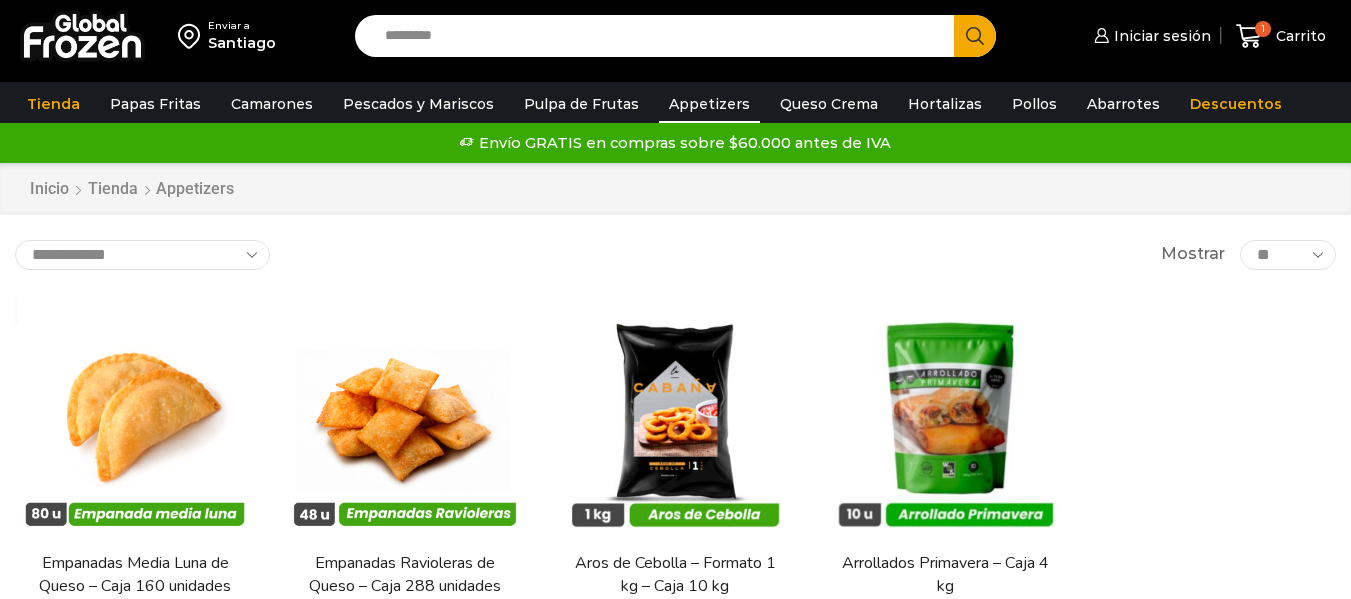 scroll, scrollTop: 0, scrollLeft: 0, axis: both 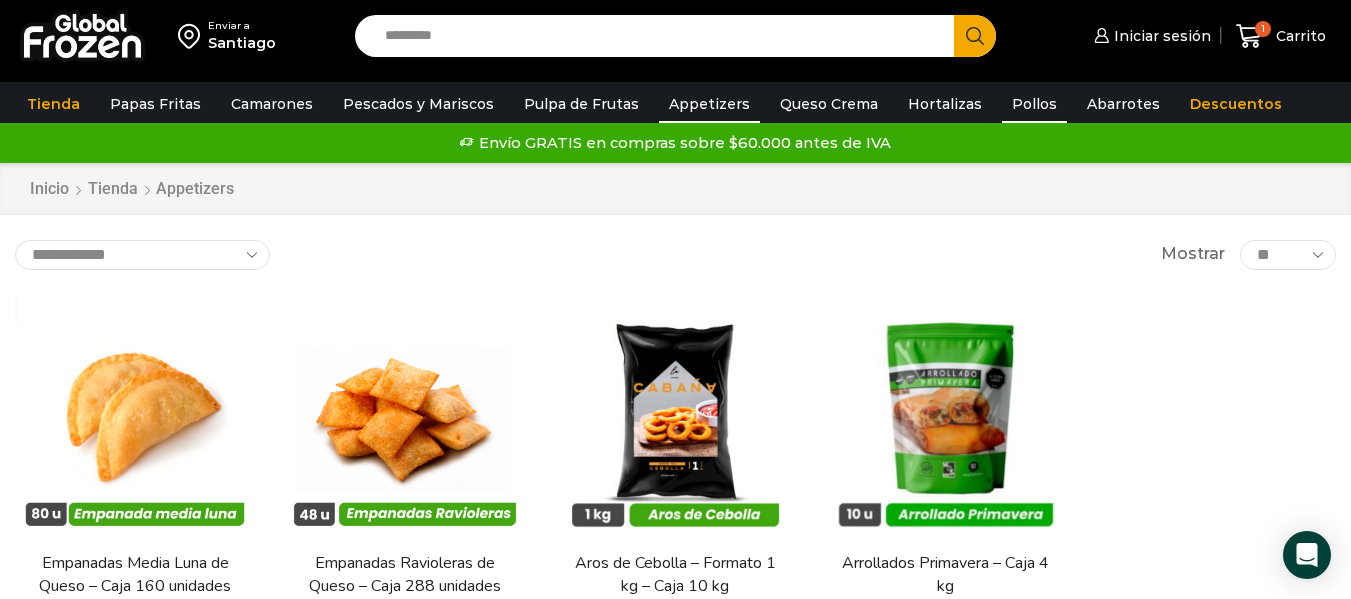 click on "Pollos" at bounding box center (1034, 104) 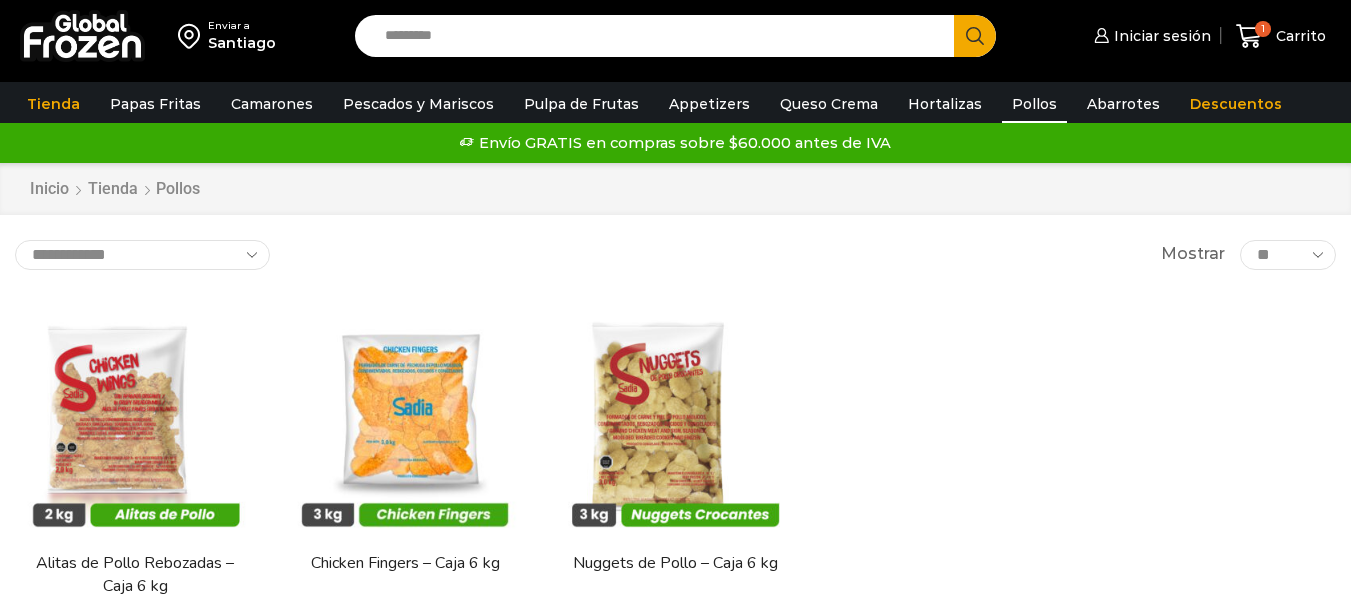 scroll, scrollTop: 0, scrollLeft: 0, axis: both 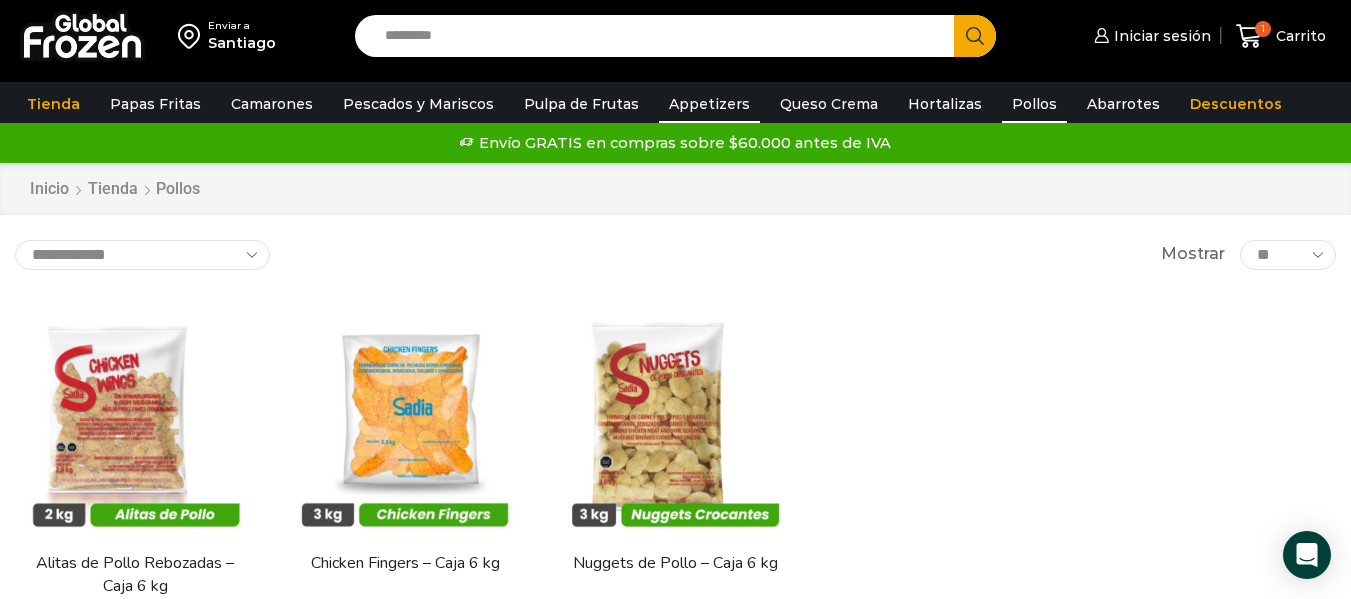 click on "Appetizers" at bounding box center (709, 104) 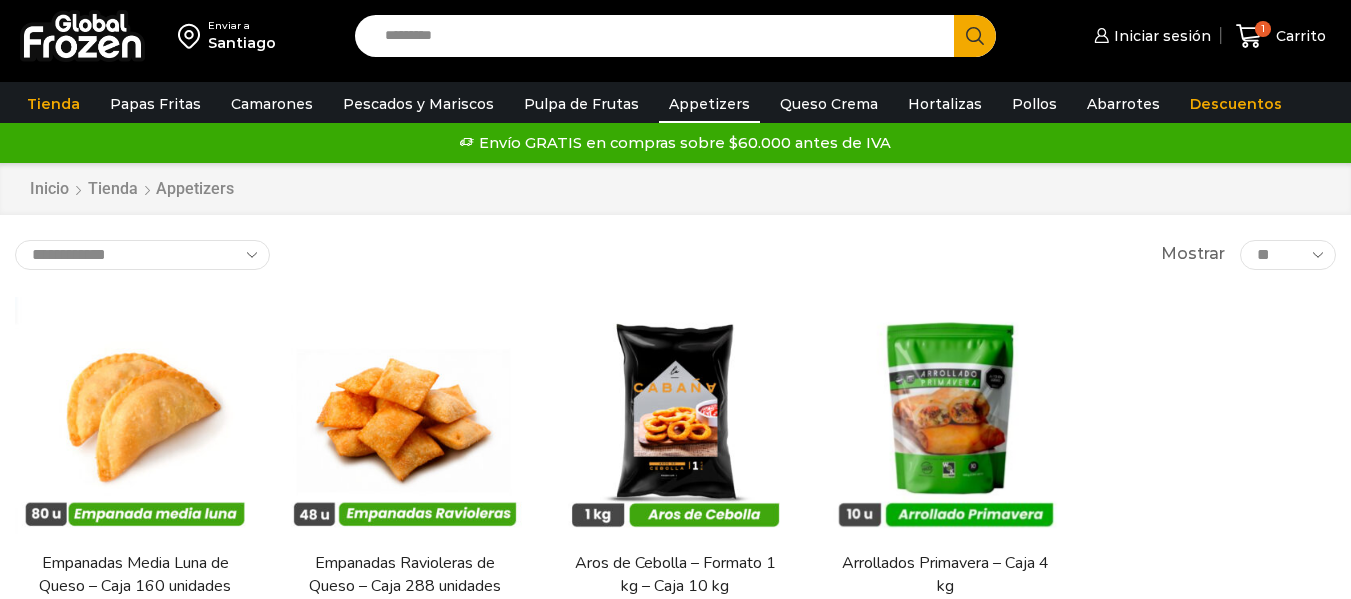 scroll, scrollTop: 0, scrollLeft: 0, axis: both 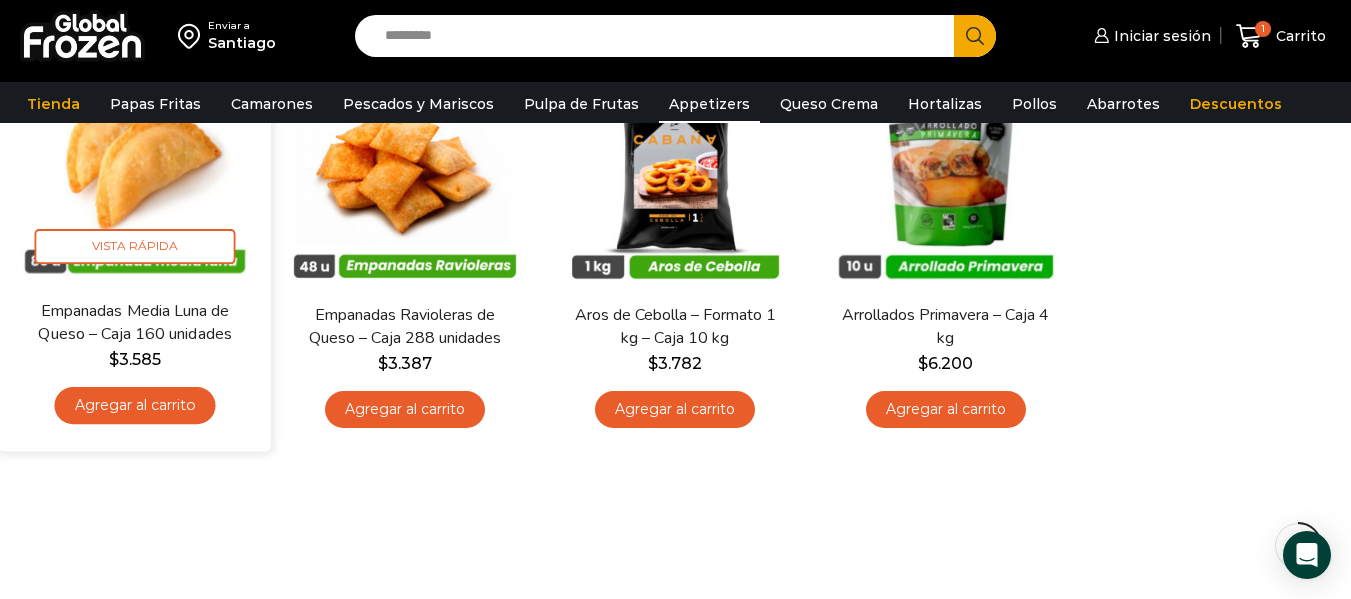 click on "Empanadas Media Luna de Queso – Caja 160 unidades" at bounding box center [135, 322] 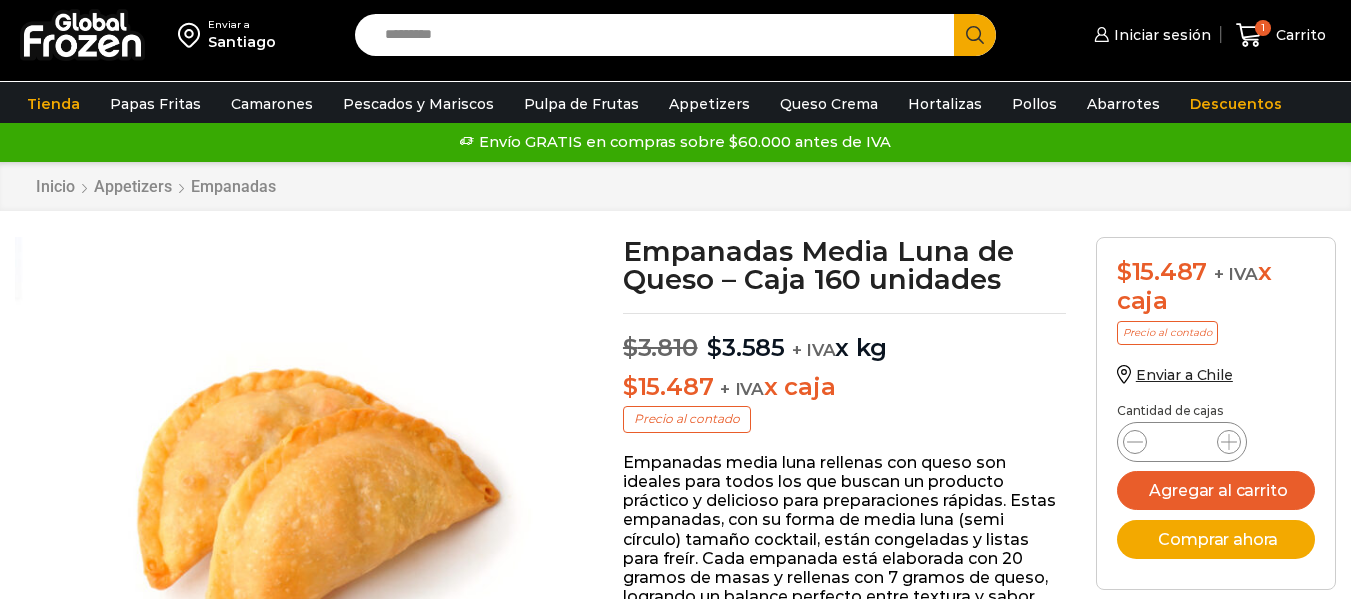 scroll, scrollTop: 1, scrollLeft: 0, axis: vertical 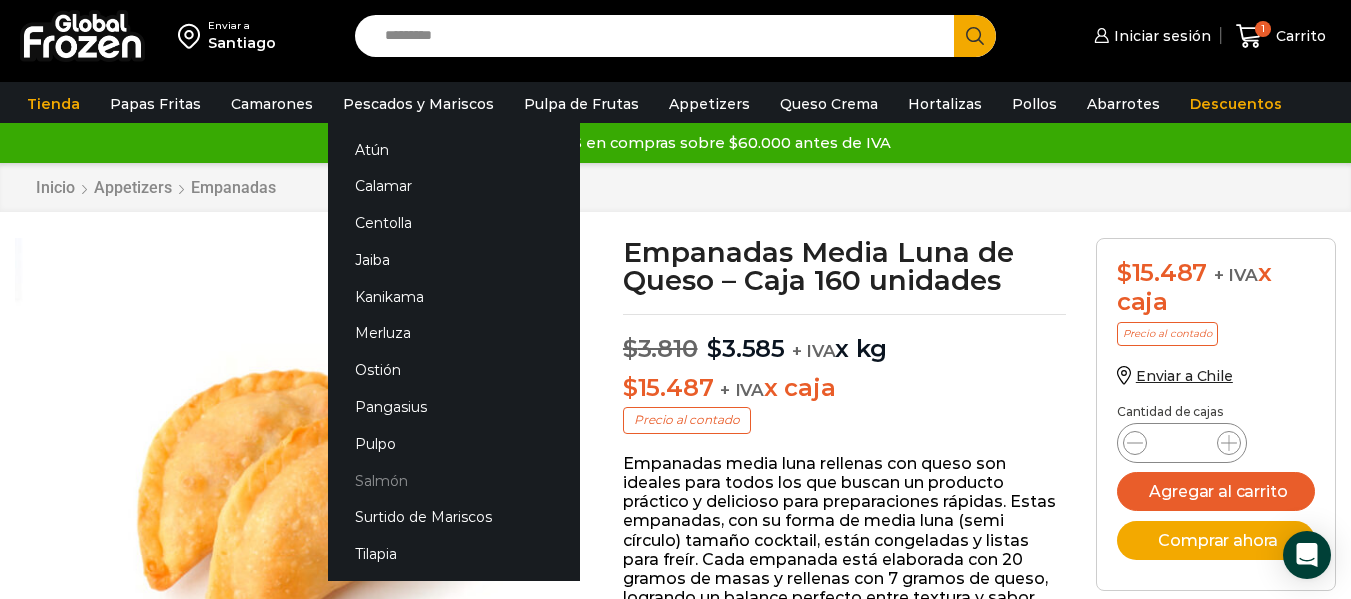 click on "Salmón" at bounding box center [454, 480] 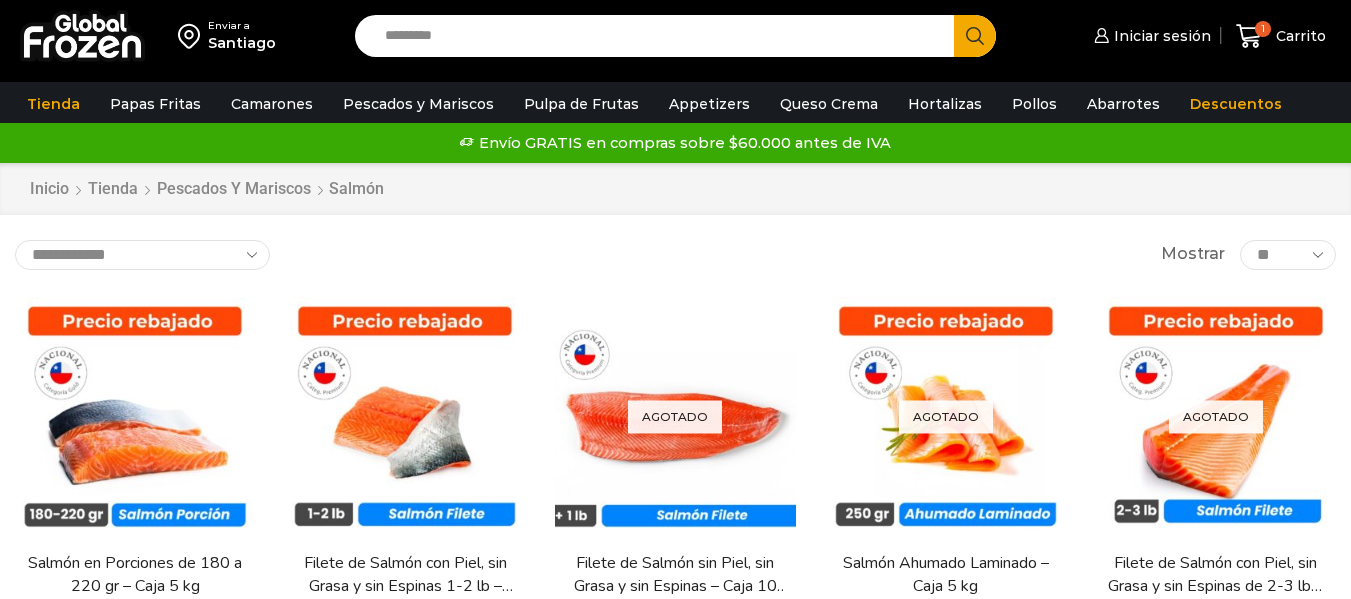 scroll, scrollTop: 0, scrollLeft: 0, axis: both 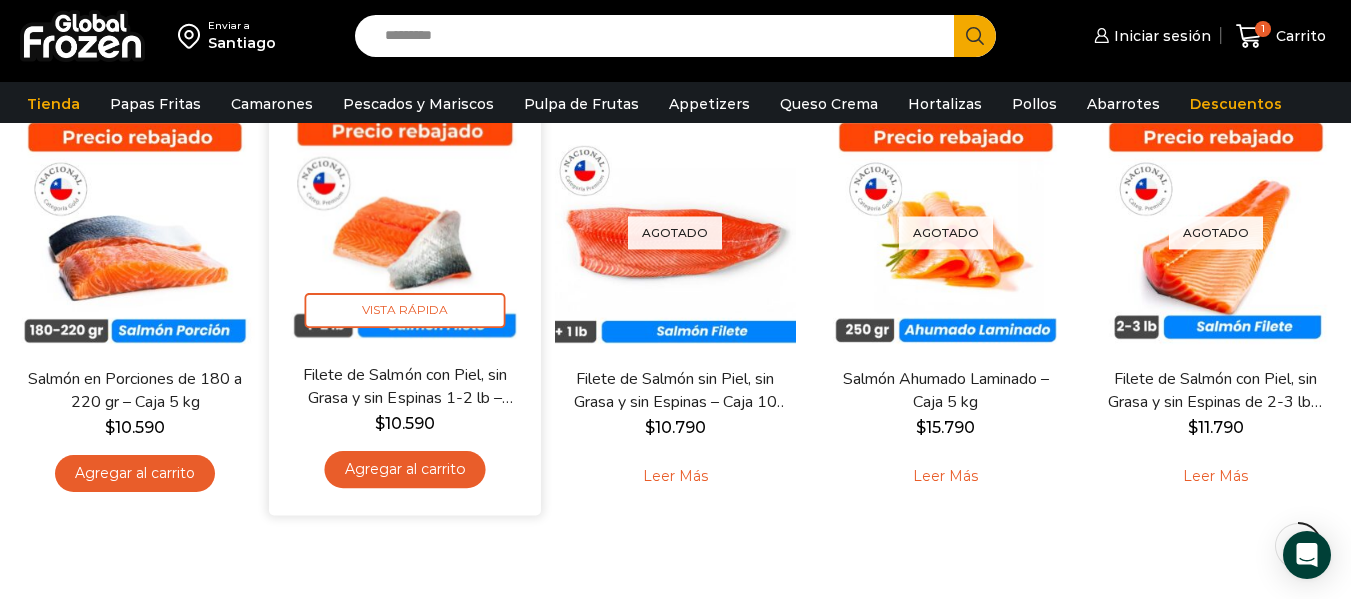 click on "Filete de Salmón con Piel, sin Grasa y sin Espinas 1-2 lb – Caja 10 Kg" at bounding box center (405, 386) 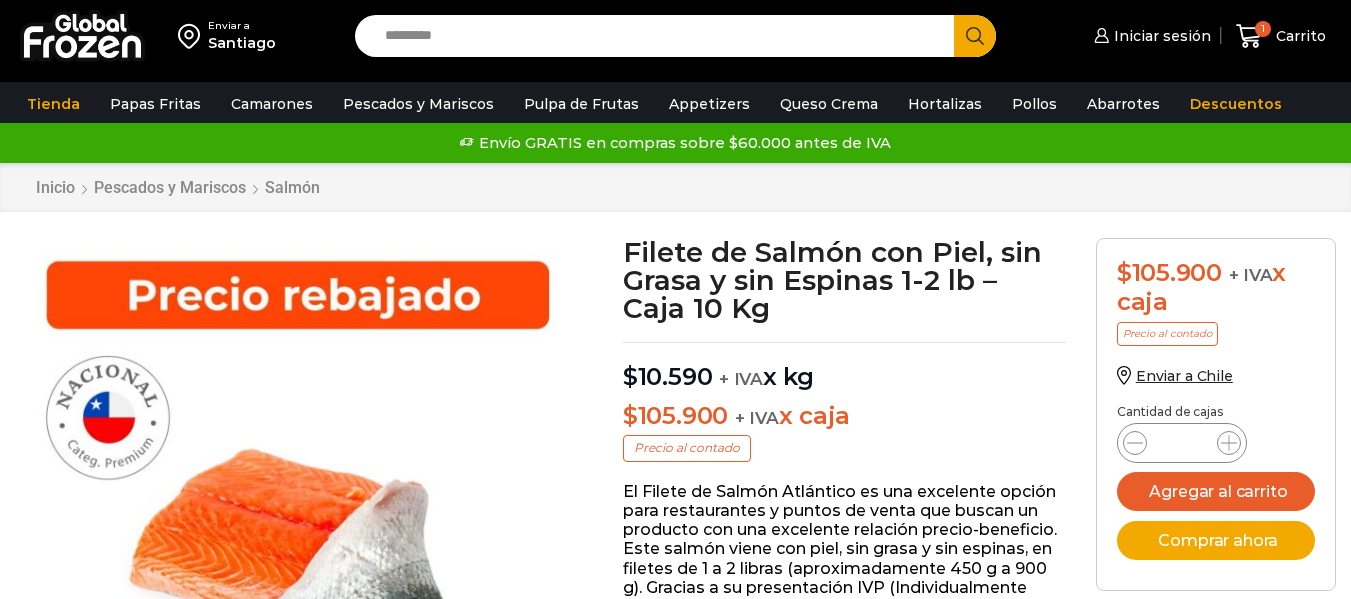scroll, scrollTop: 0, scrollLeft: 0, axis: both 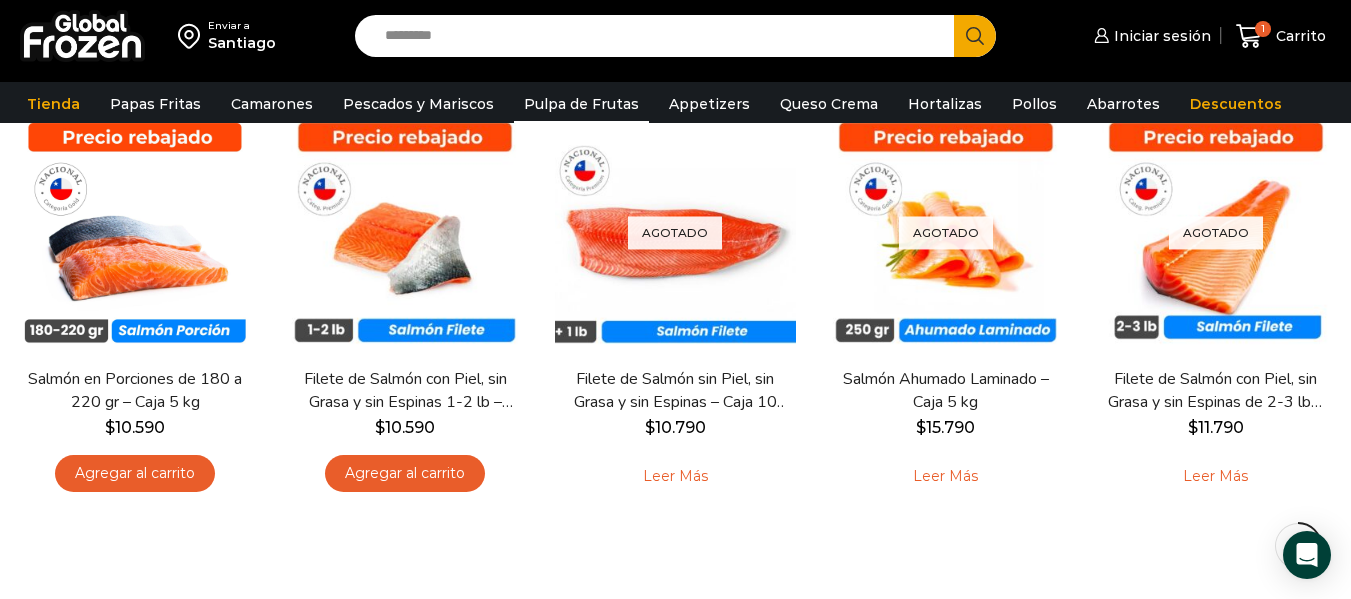 click on "Pulpa de Frutas" at bounding box center [581, 104] 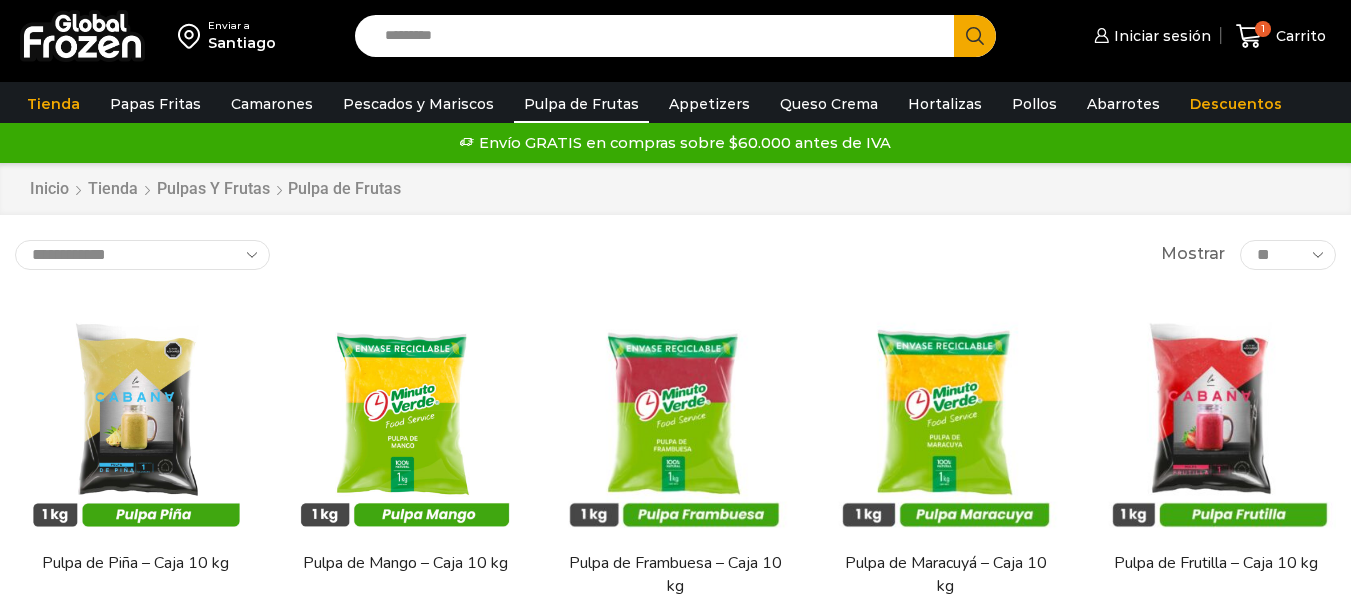 scroll, scrollTop: 0, scrollLeft: 0, axis: both 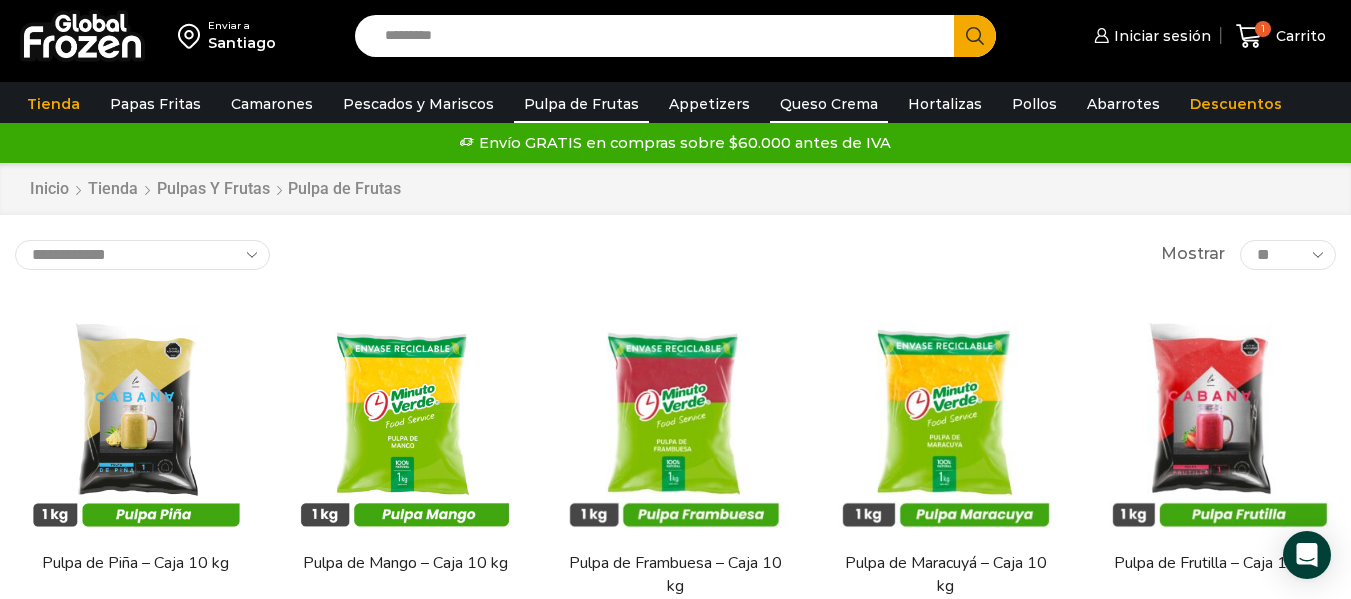 click on "Queso Crema" at bounding box center [829, 104] 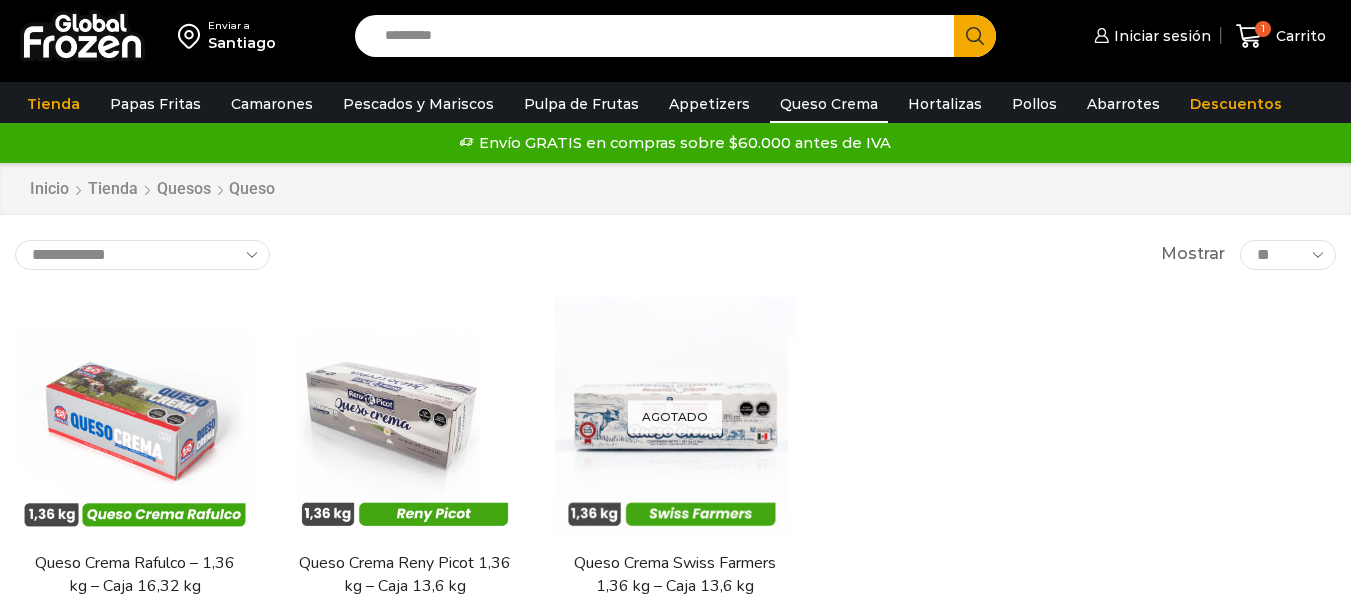 scroll, scrollTop: 0, scrollLeft: 0, axis: both 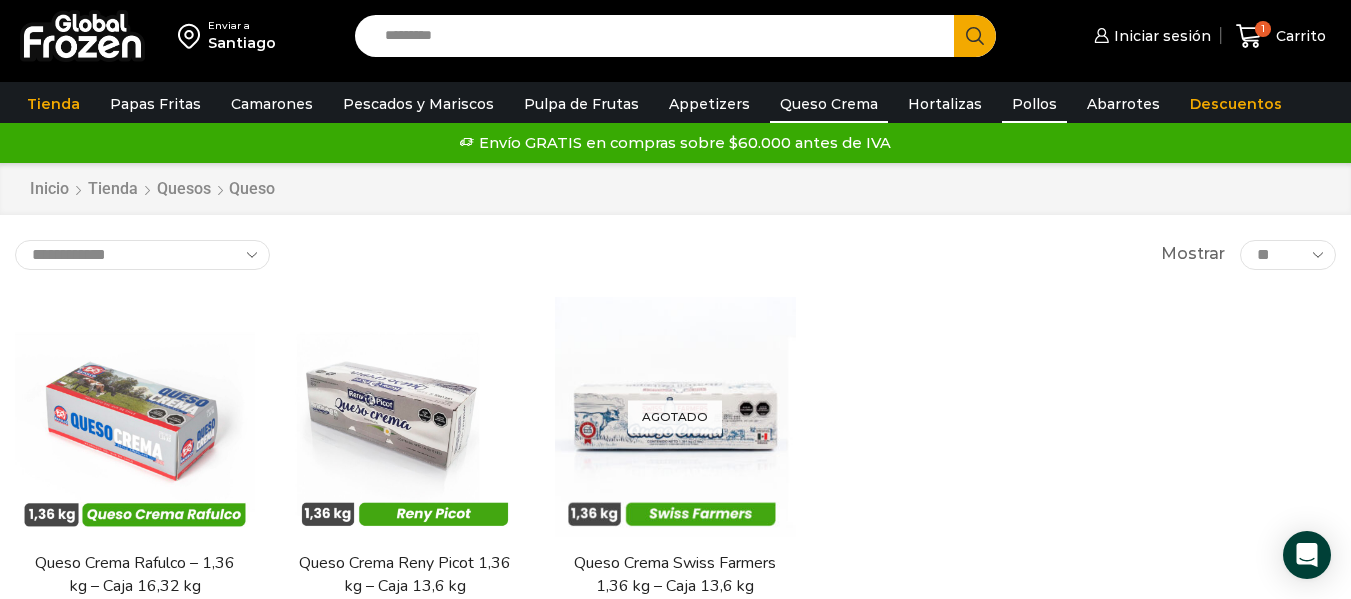 click on "Pollos" at bounding box center [1034, 104] 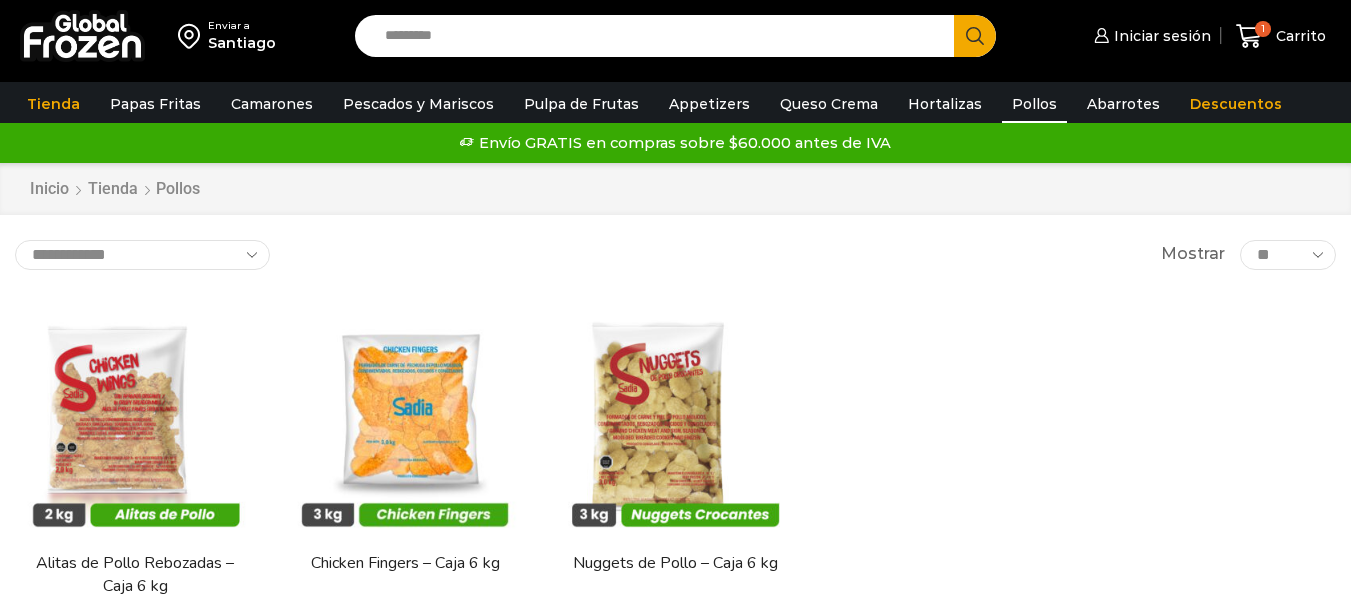 scroll, scrollTop: 0, scrollLeft: 0, axis: both 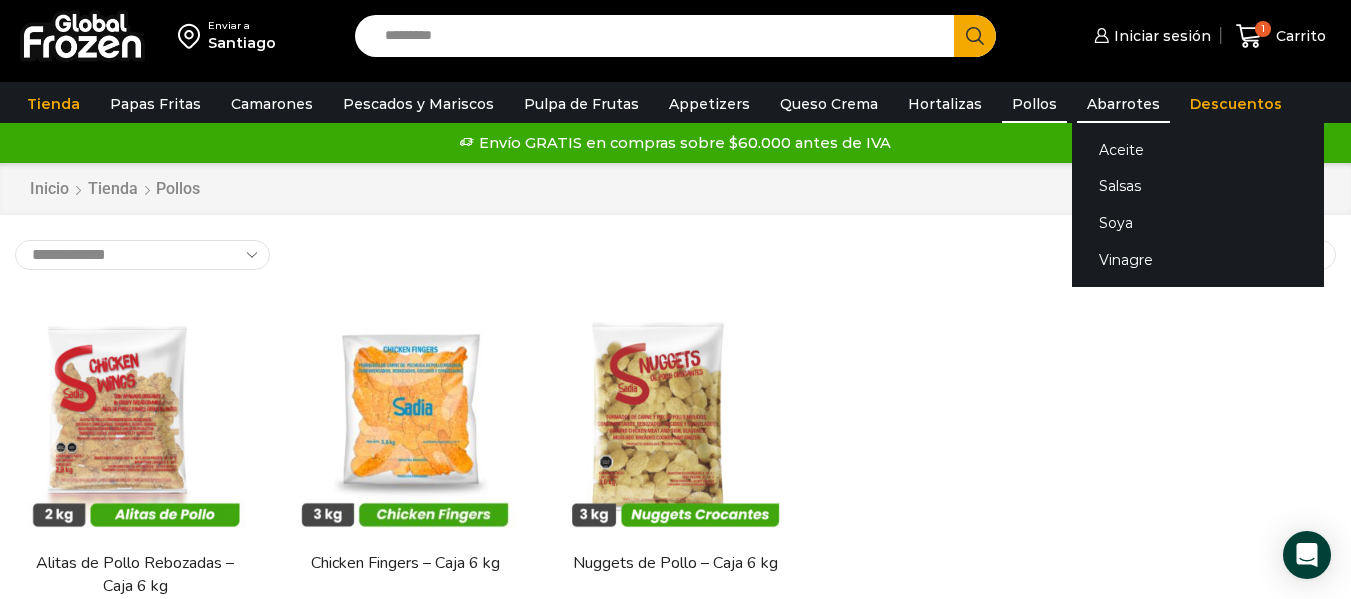 click on "Abarrotes" at bounding box center [1123, 104] 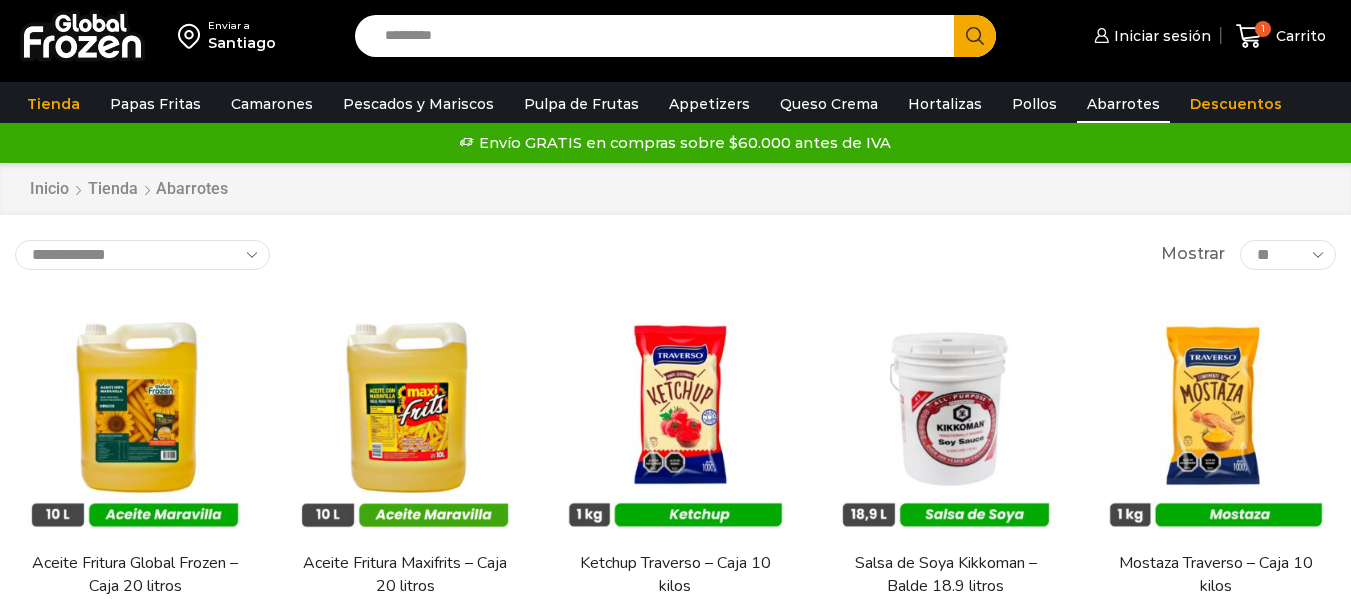 scroll, scrollTop: 0, scrollLeft: 0, axis: both 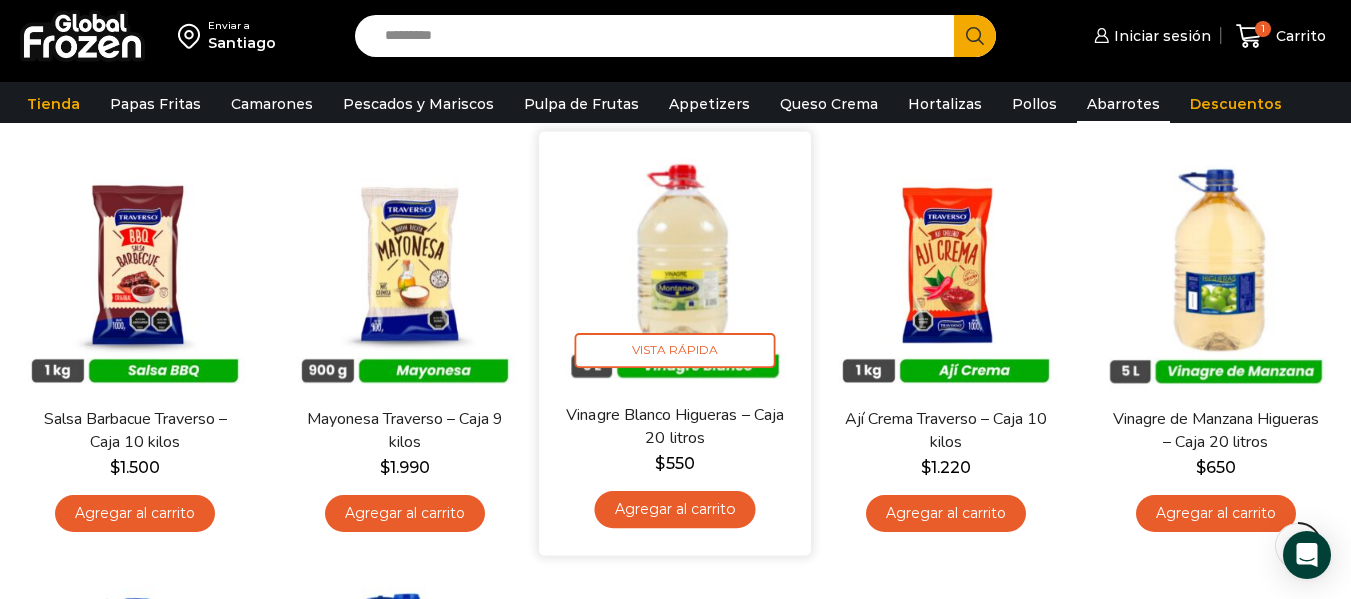 click on "Vinagre Blanco Higueras – Caja 20 litros" at bounding box center (676, 426) 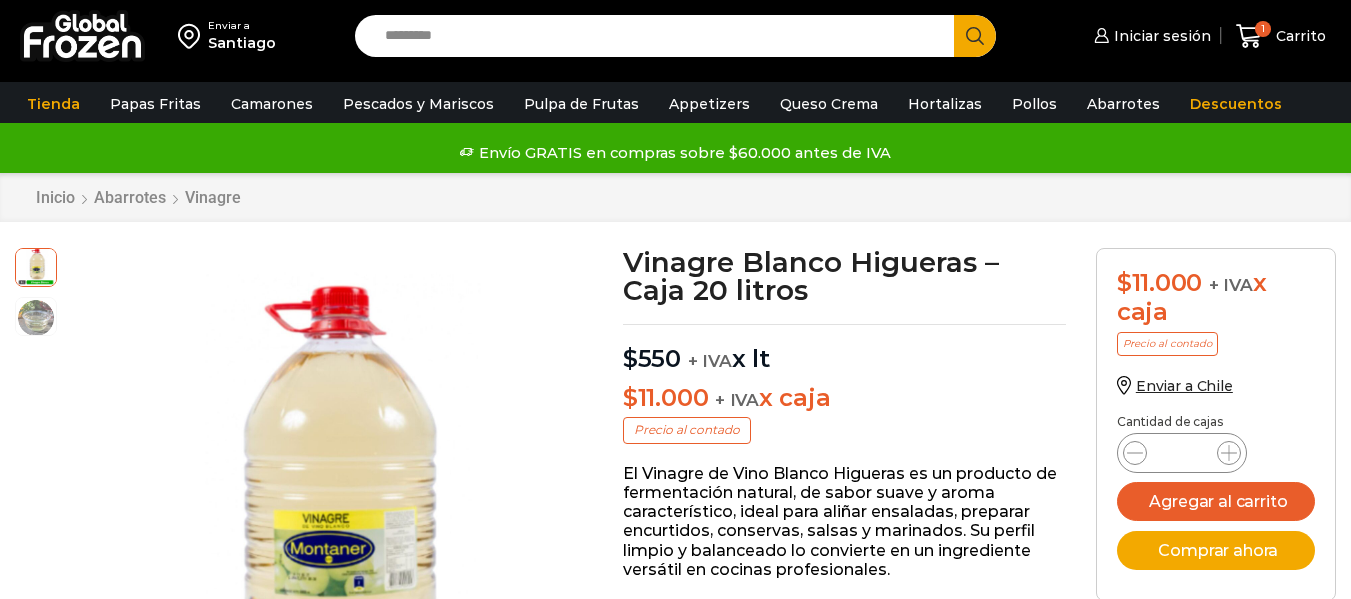 scroll, scrollTop: 1, scrollLeft: 0, axis: vertical 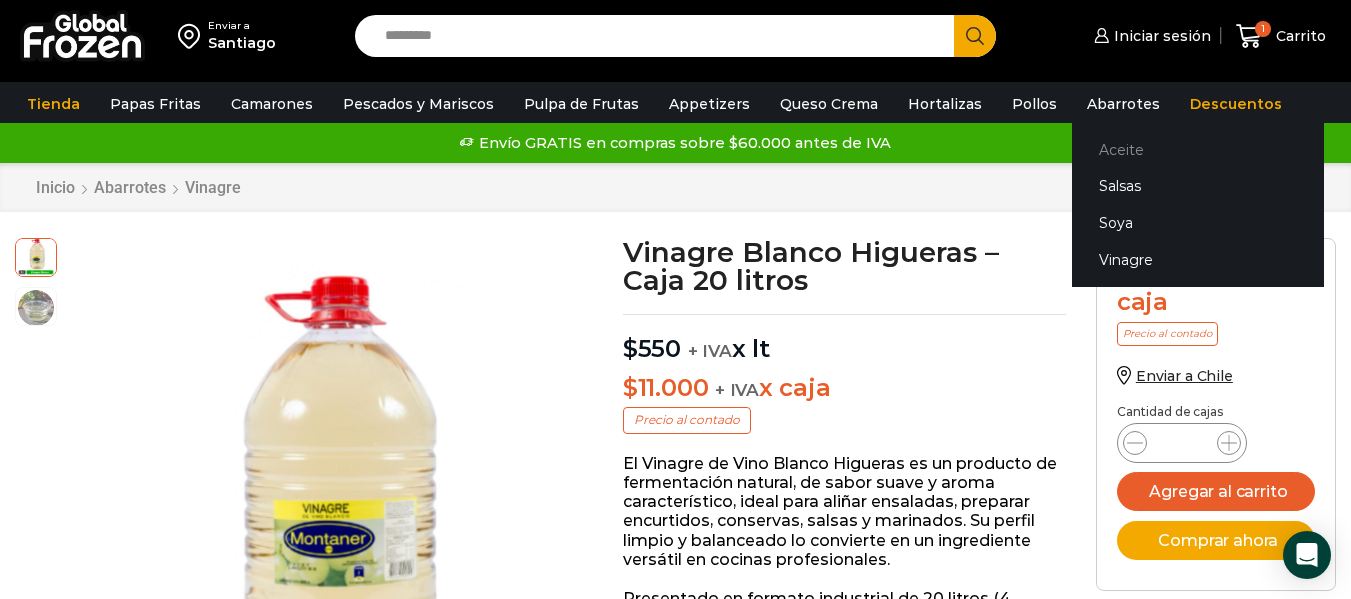 click on "Aceite" at bounding box center [1198, 149] 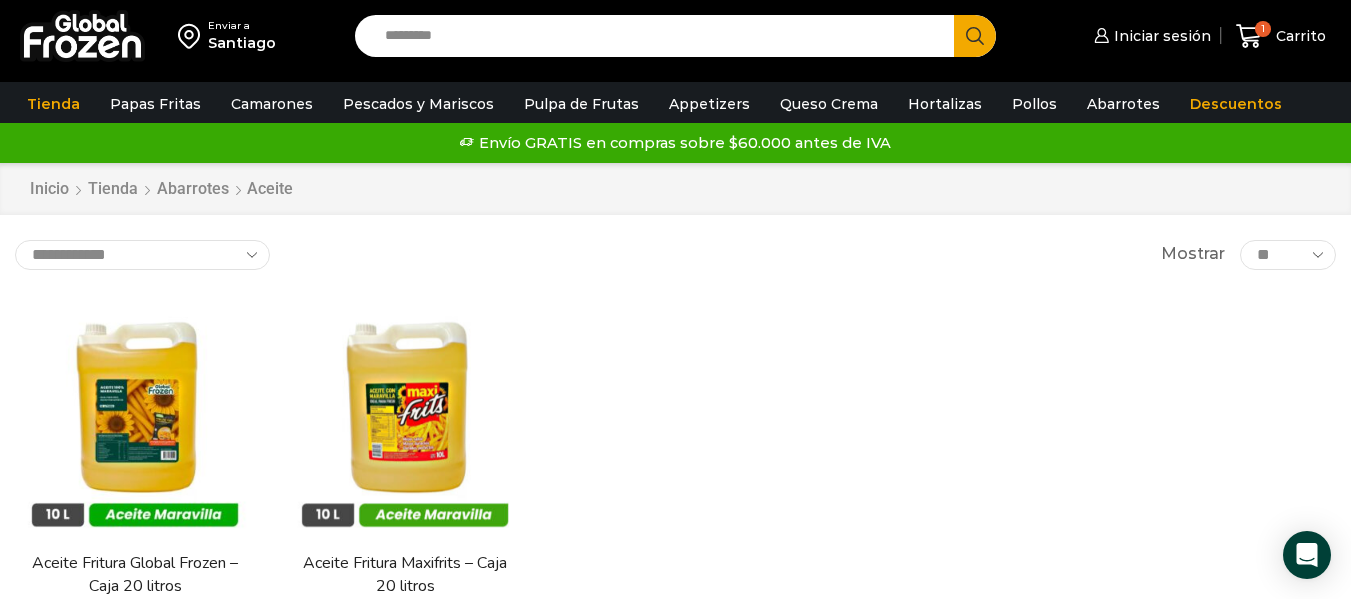 scroll, scrollTop: 0, scrollLeft: 0, axis: both 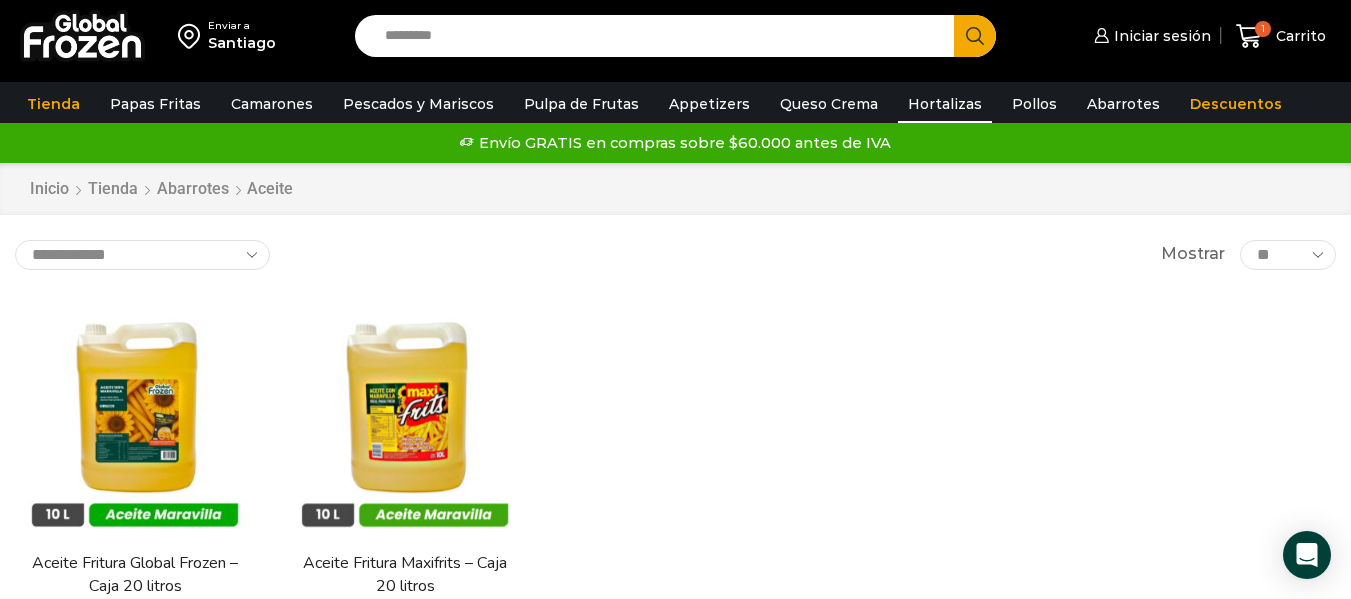 click on "Hortalizas" at bounding box center [945, 104] 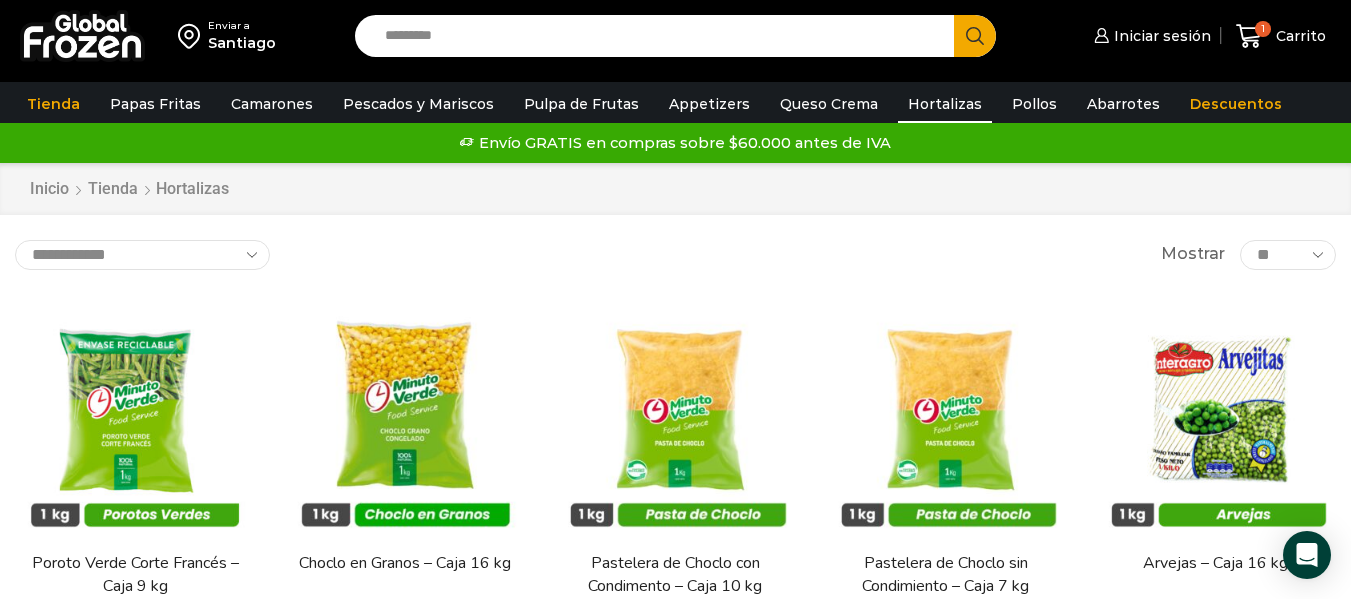 scroll, scrollTop: 0, scrollLeft: 0, axis: both 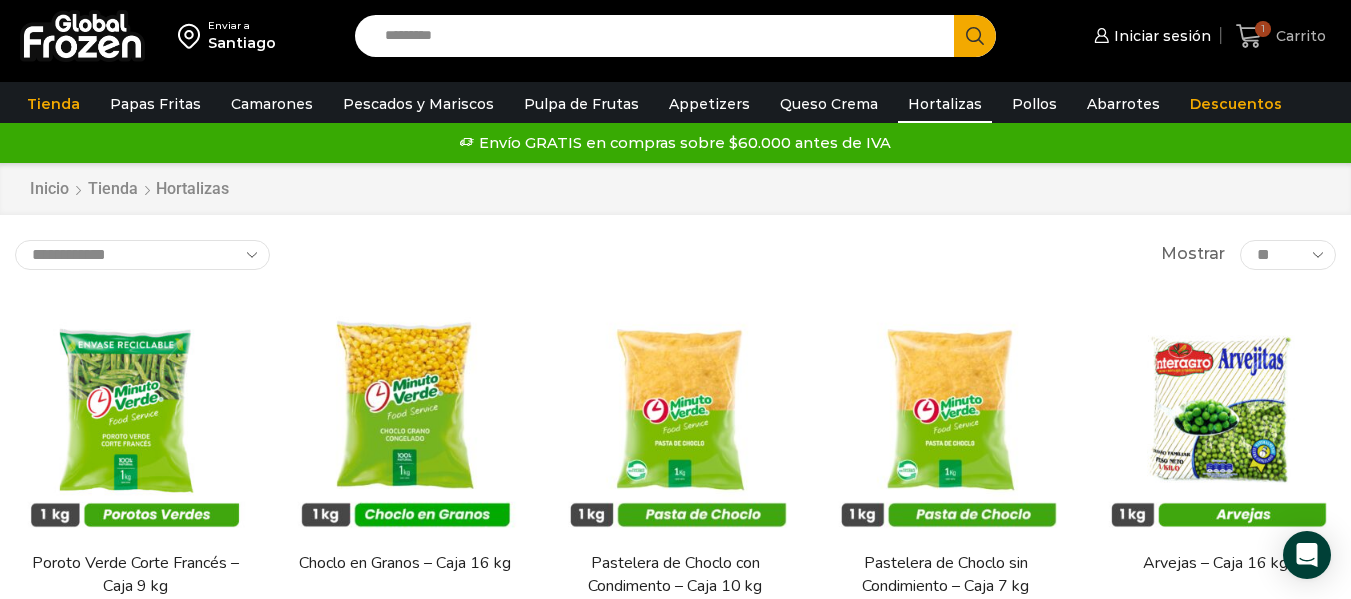 click on "Carrito" at bounding box center [1298, 36] 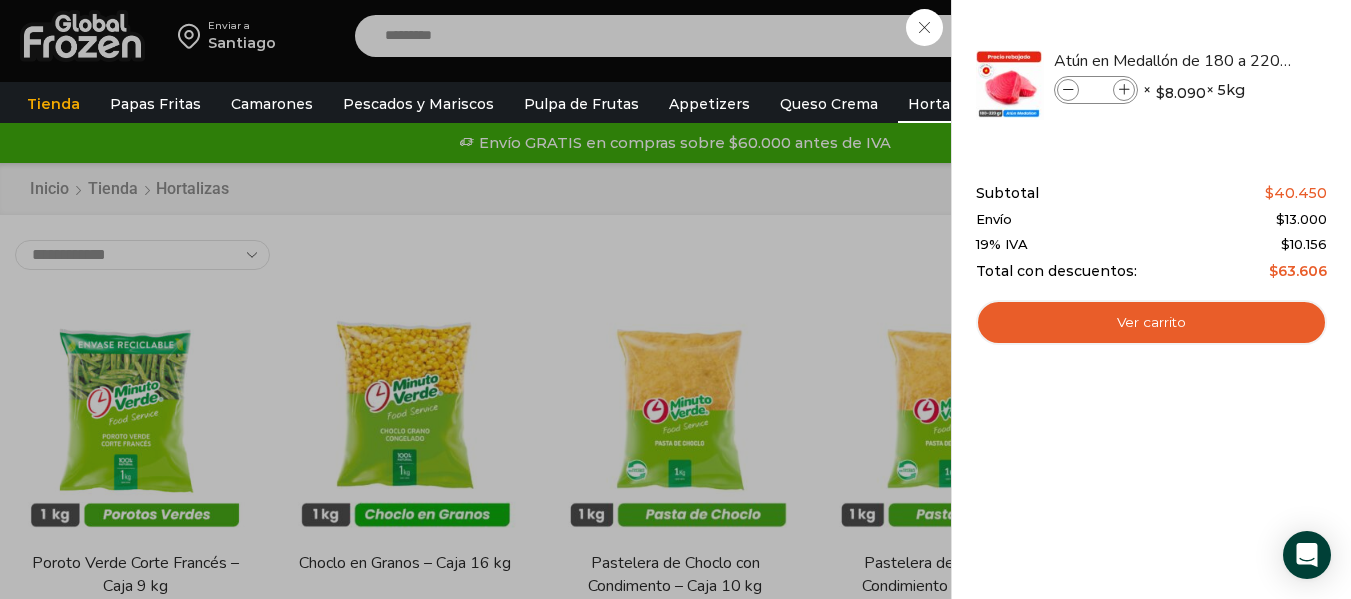 click on "1
Carrito
1
1
Shopping Cart
*
$" at bounding box center [1281, 36] 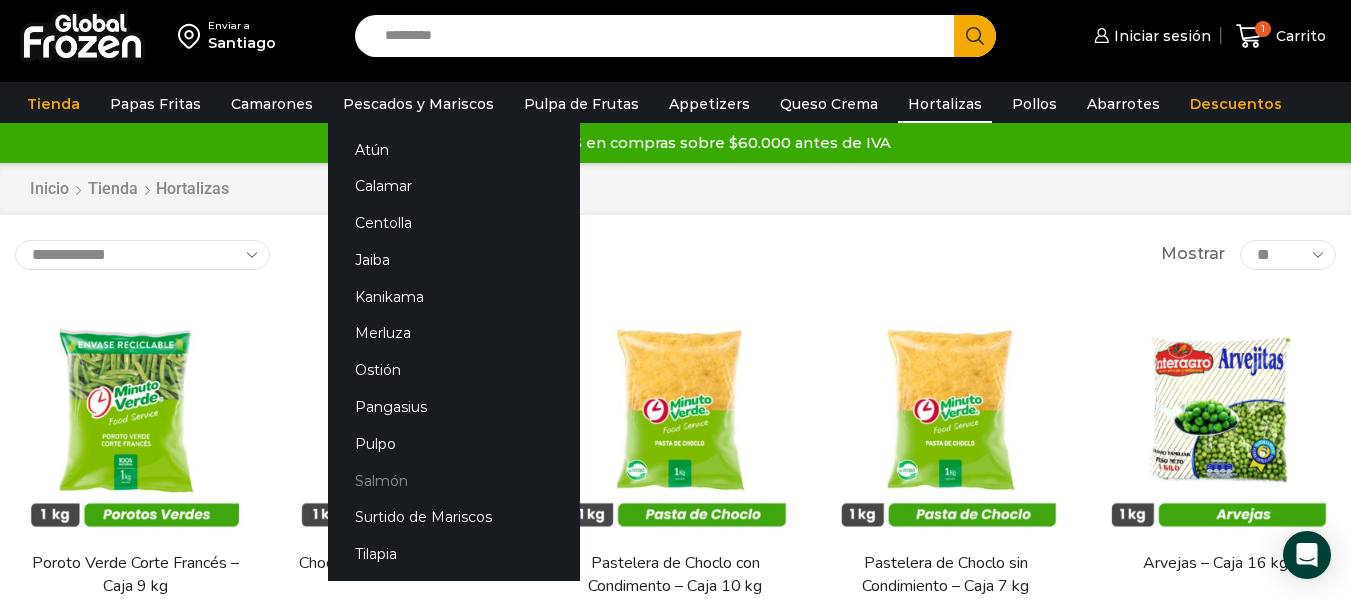 click on "Salmón" at bounding box center (454, 480) 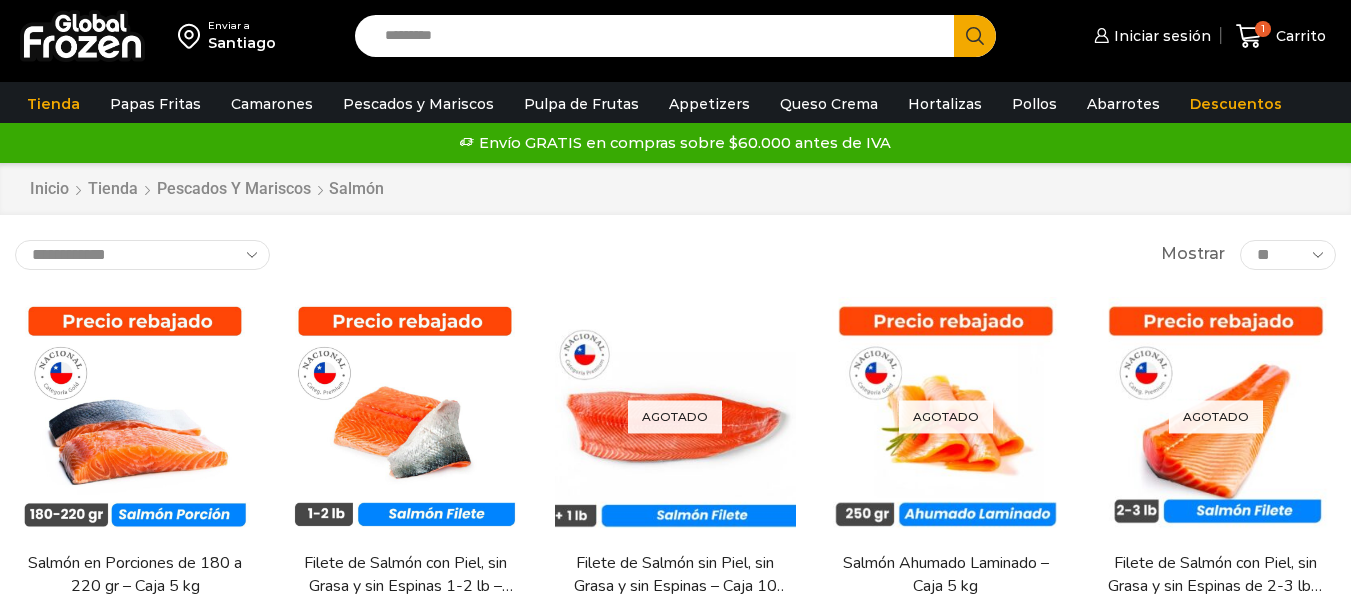 scroll, scrollTop: 0, scrollLeft: 0, axis: both 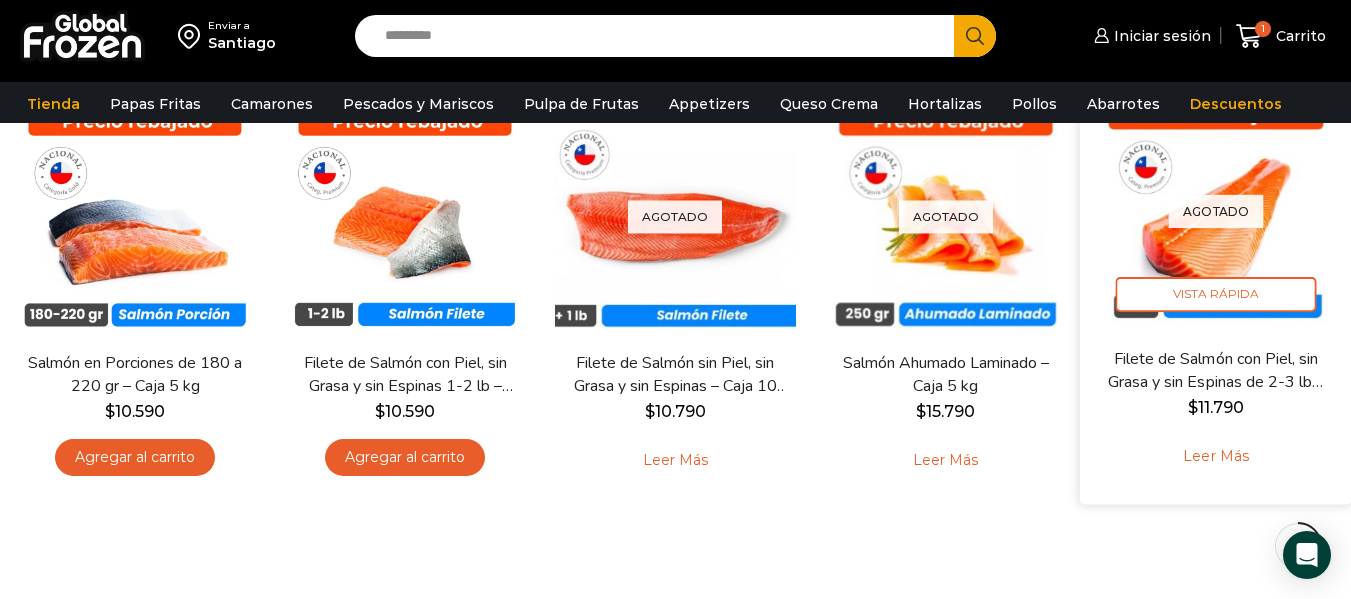 click on "Filete de Salmón con Piel, sin Grasa y sin Espinas de 2-3 lb – Premium – Caja 10 kg" at bounding box center [1216, 370] 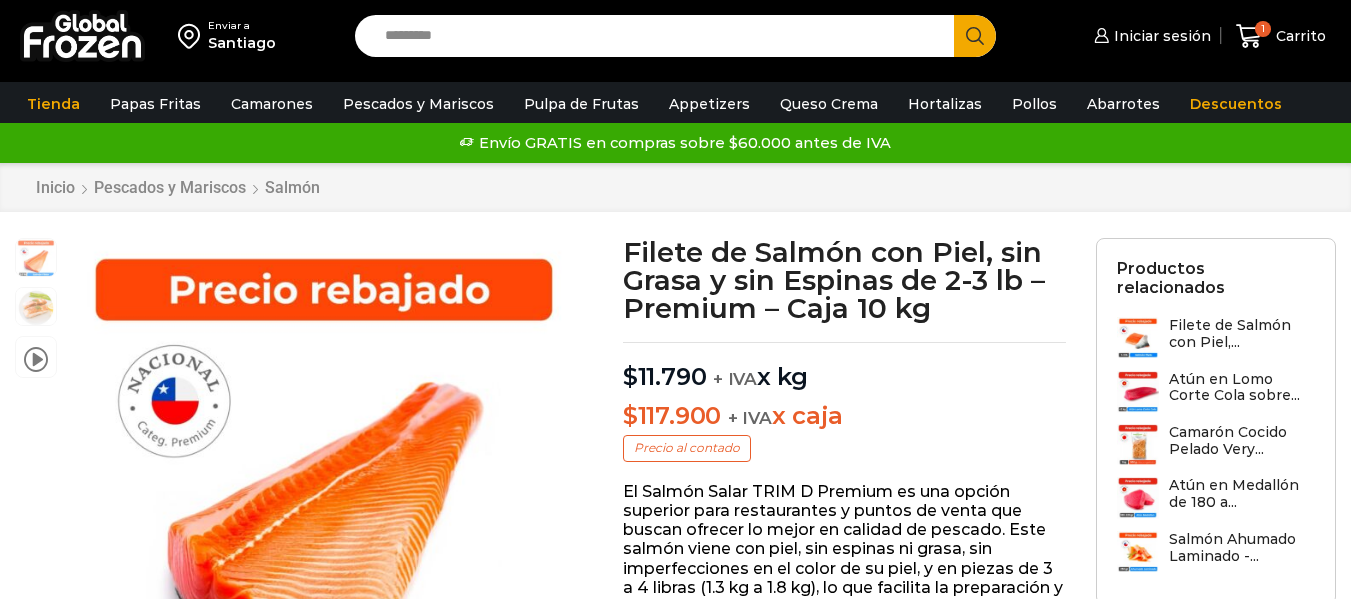scroll, scrollTop: 0, scrollLeft: 0, axis: both 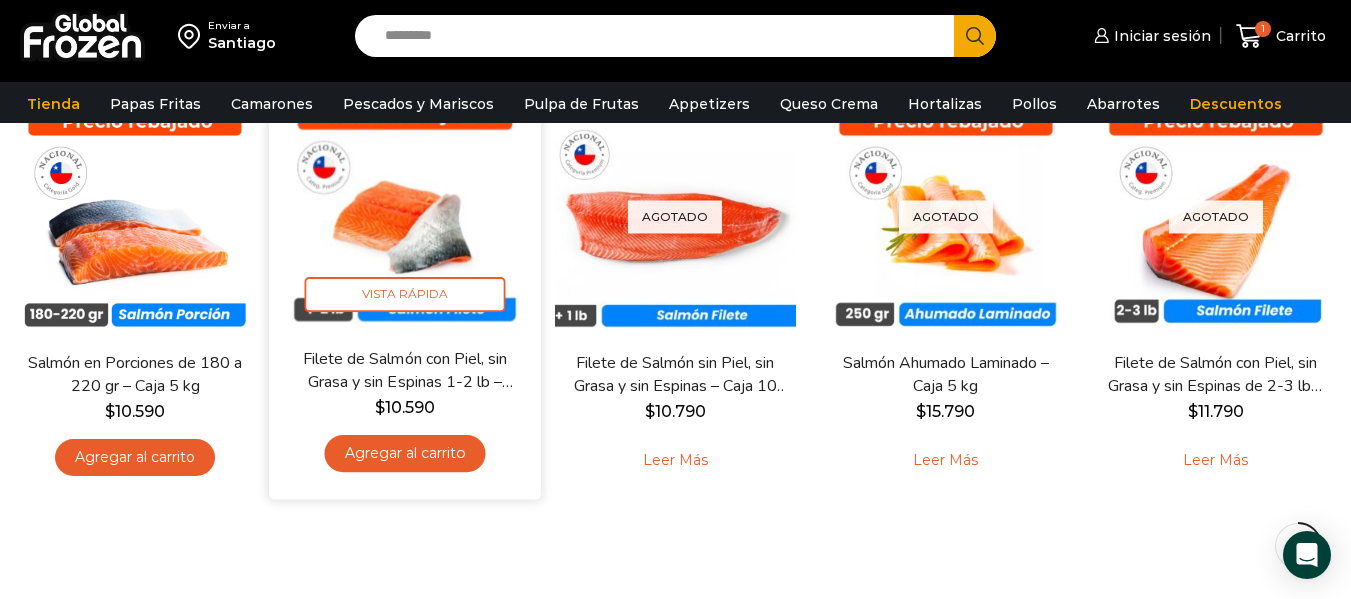 click on "Filete de Salmón con Piel, sin Grasa y sin Espinas 1-2 lb – Caja 10 Kg" at bounding box center [405, 370] 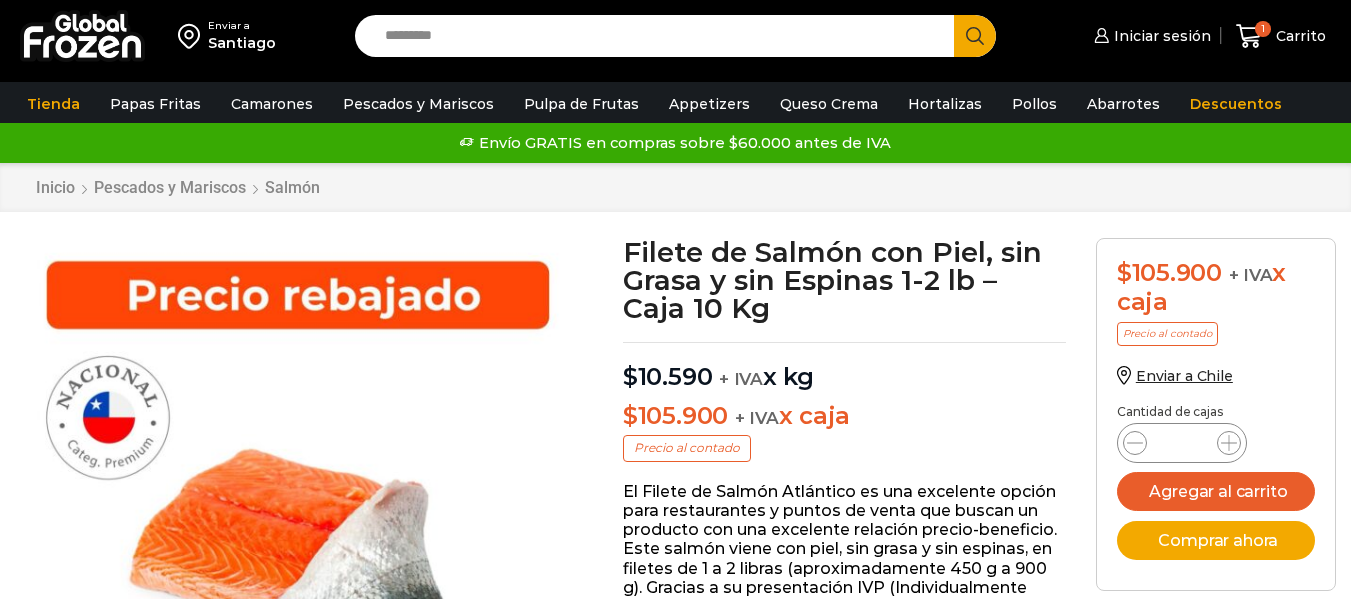 scroll, scrollTop: 0, scrollLeft: 0, axis: both 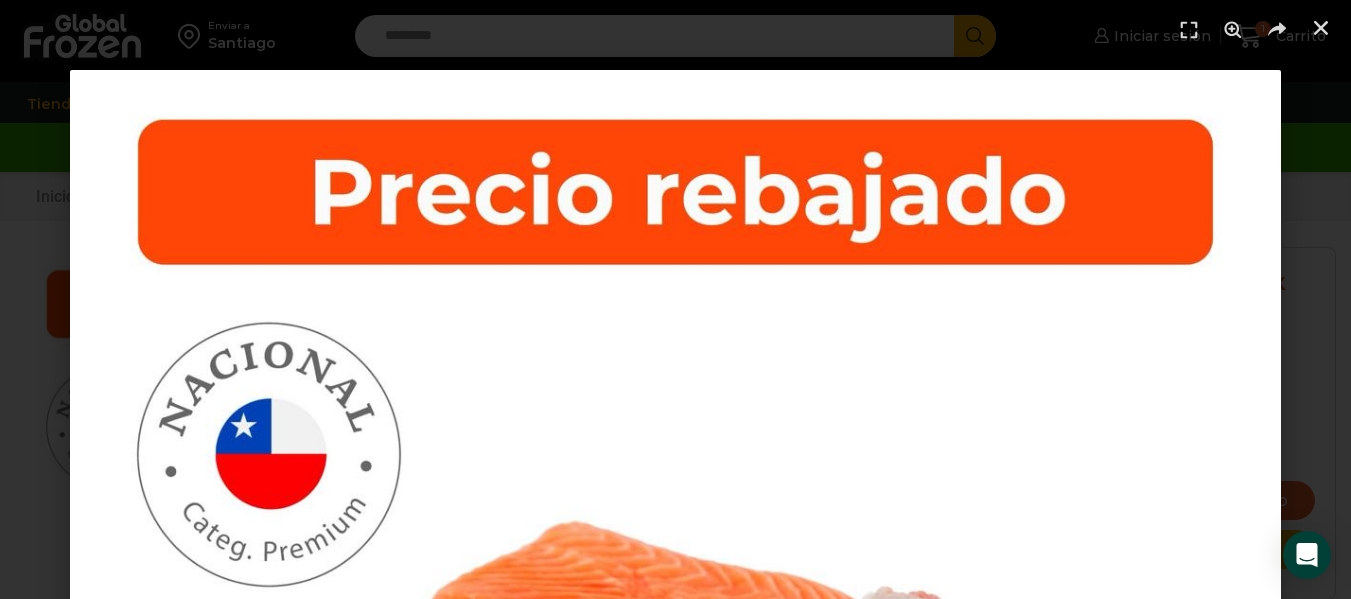 click at bounding box center [675, 675] 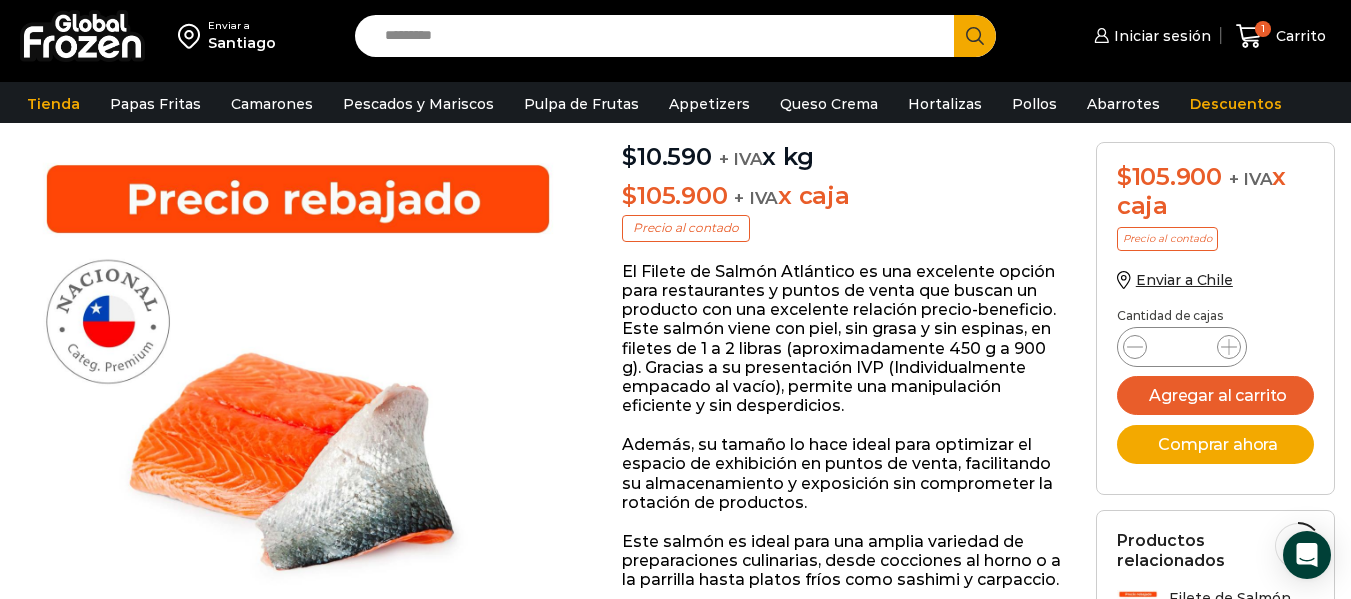 scroll, scrollTop: 0, scrollLeft: 0, axis: both 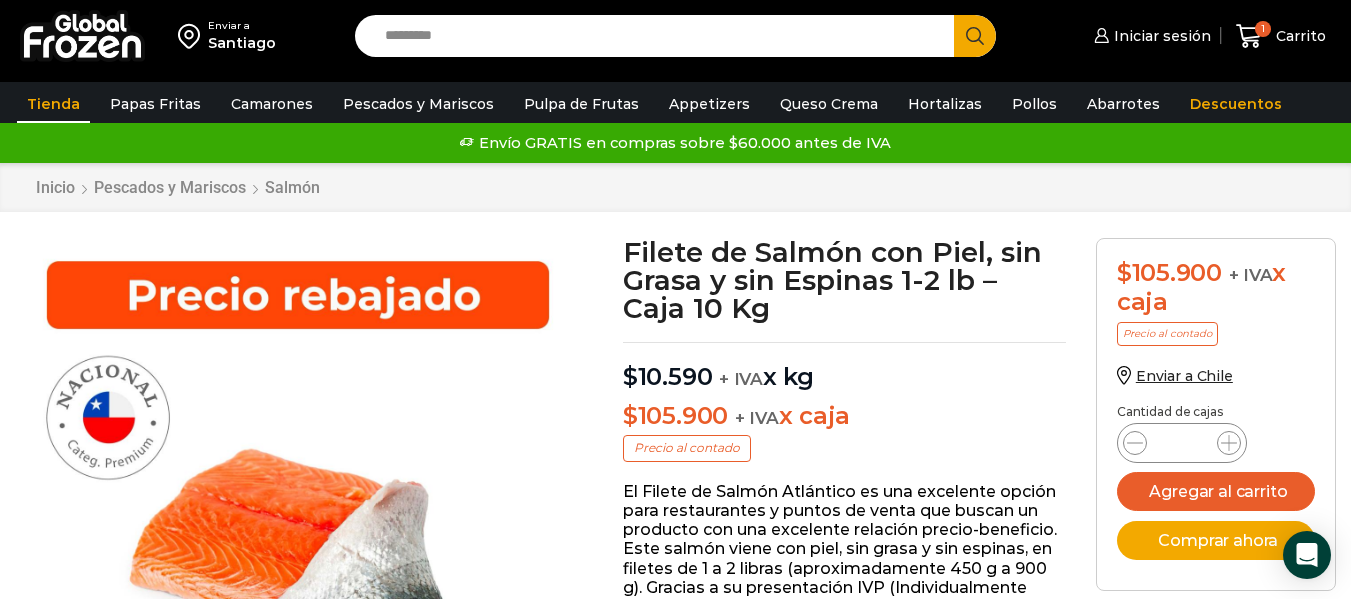 click on "Tienda" at bounding box center (53, 104) 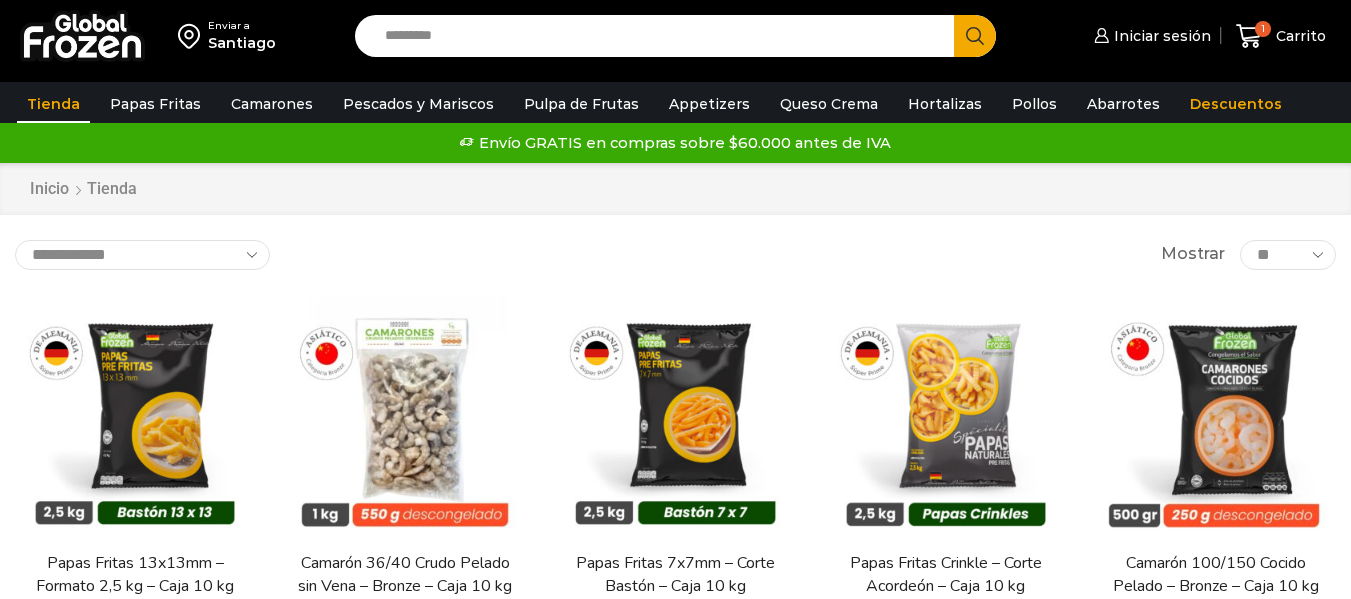 scroll, scrollTop: 0, scrollLeft: 0, axis: both 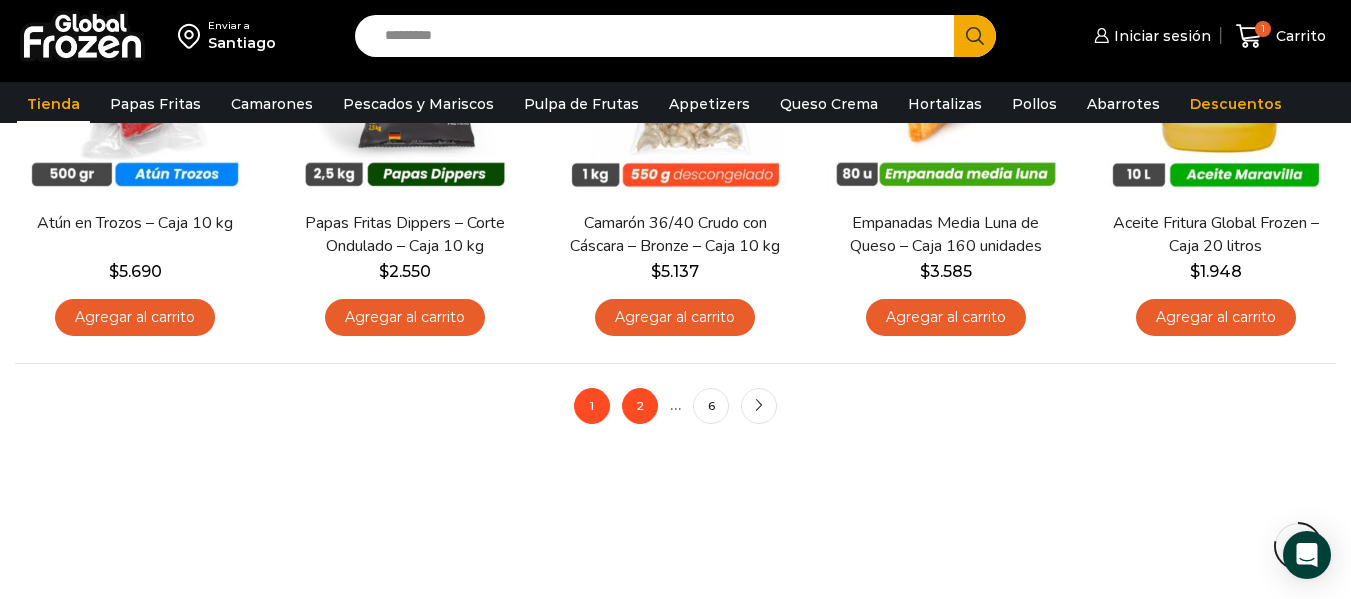click on "2" at bounding box center (640, 406) 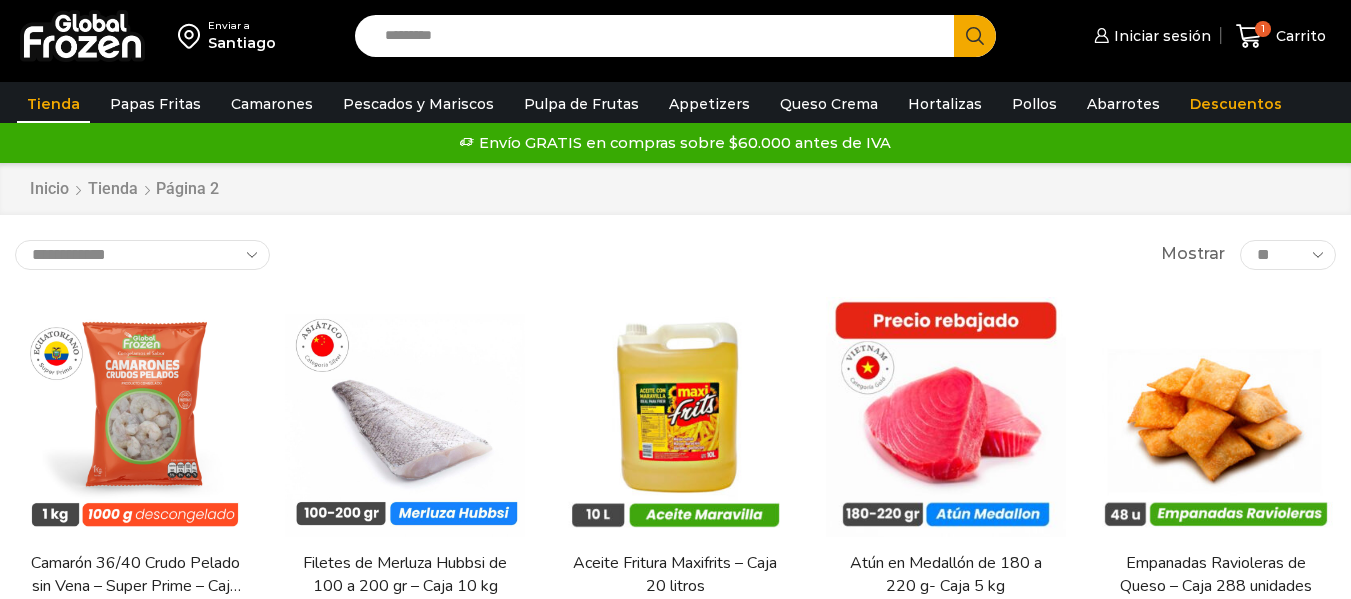 scroll, scrollTop: 0, scrollLeft: 0, axis: both 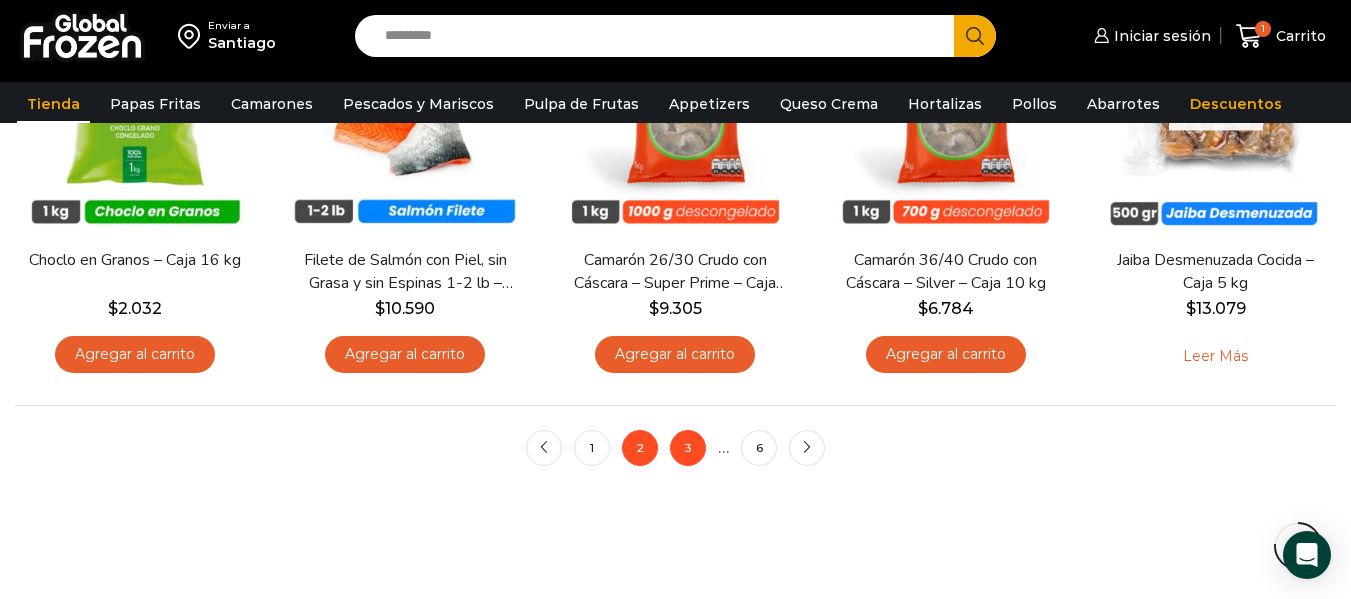 click on "3" at bounding box center [688, 448] 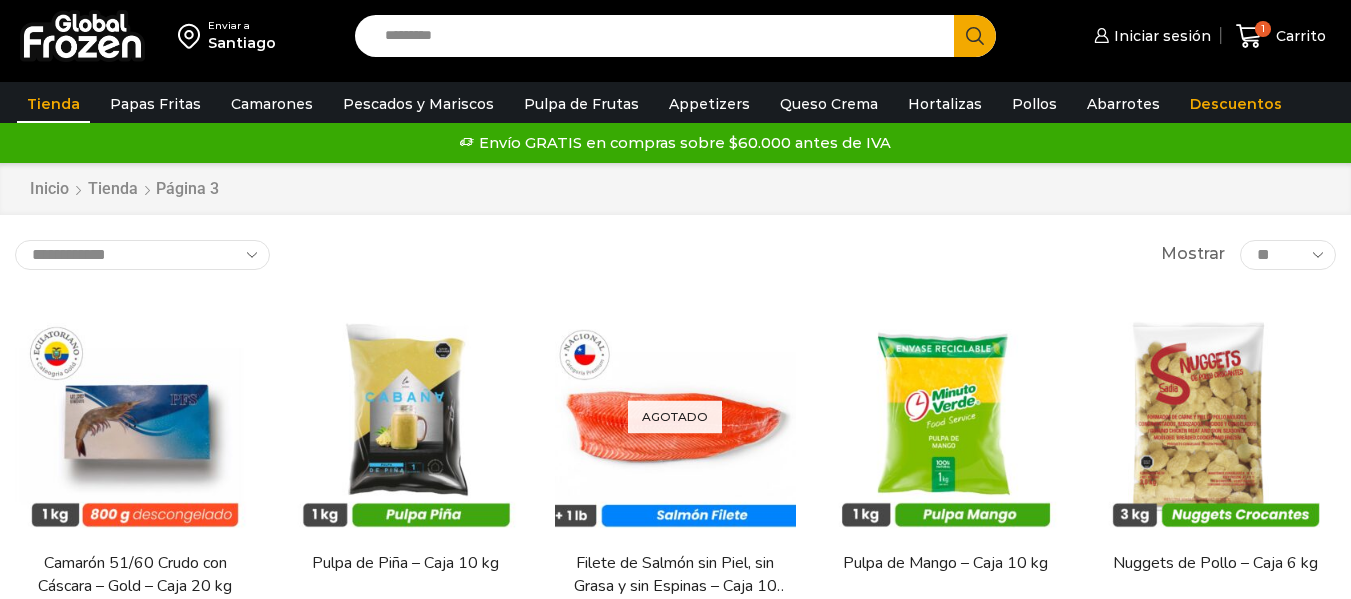scroll, scrollTop: 0, scrollLeft: 0, axis: both 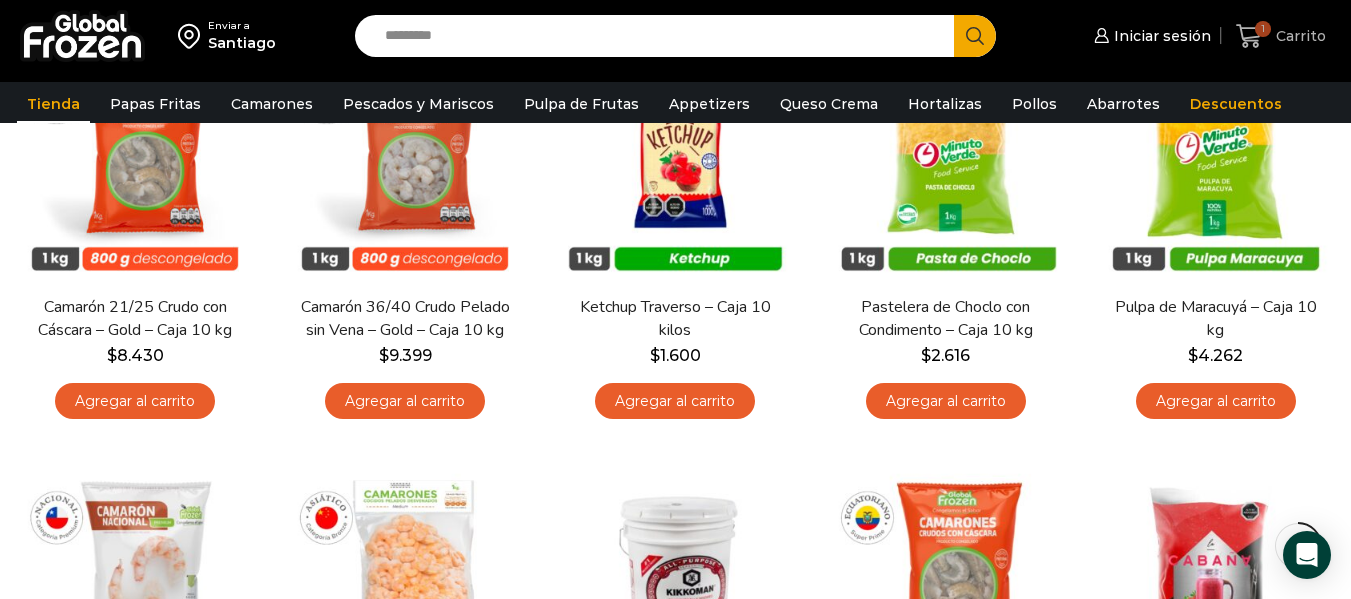 click on "Carrito" at bounding box center [1298, 36] 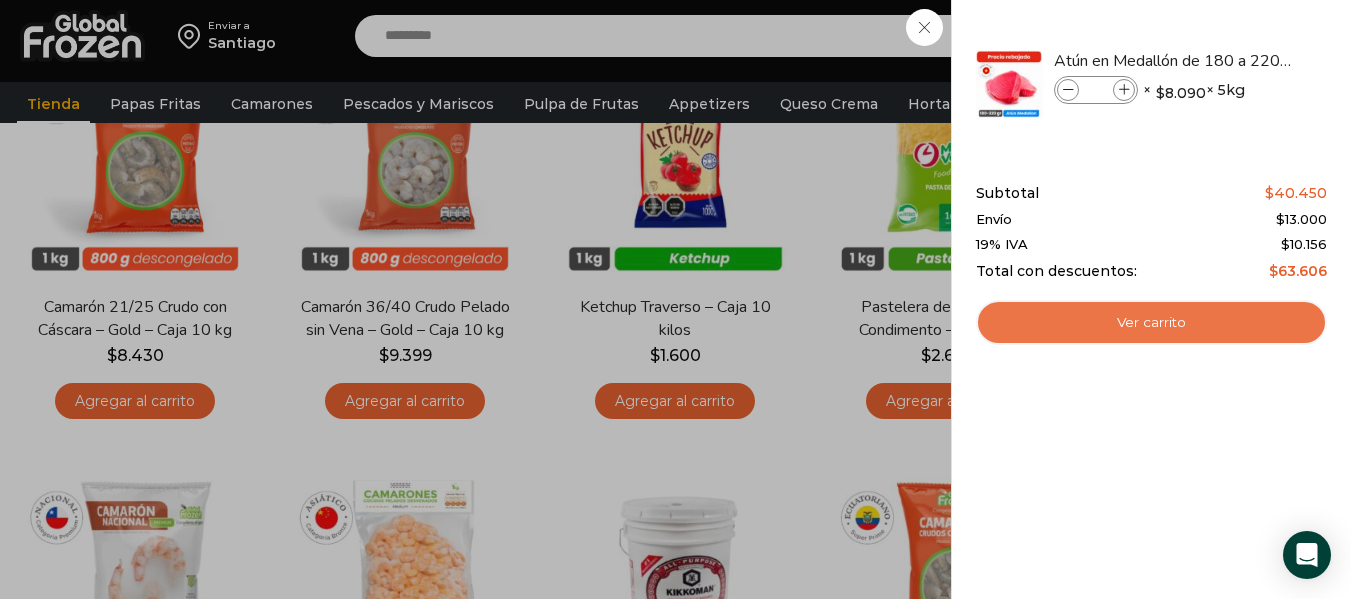 click on "Ver carrito" at bounding box center (1151, 323) 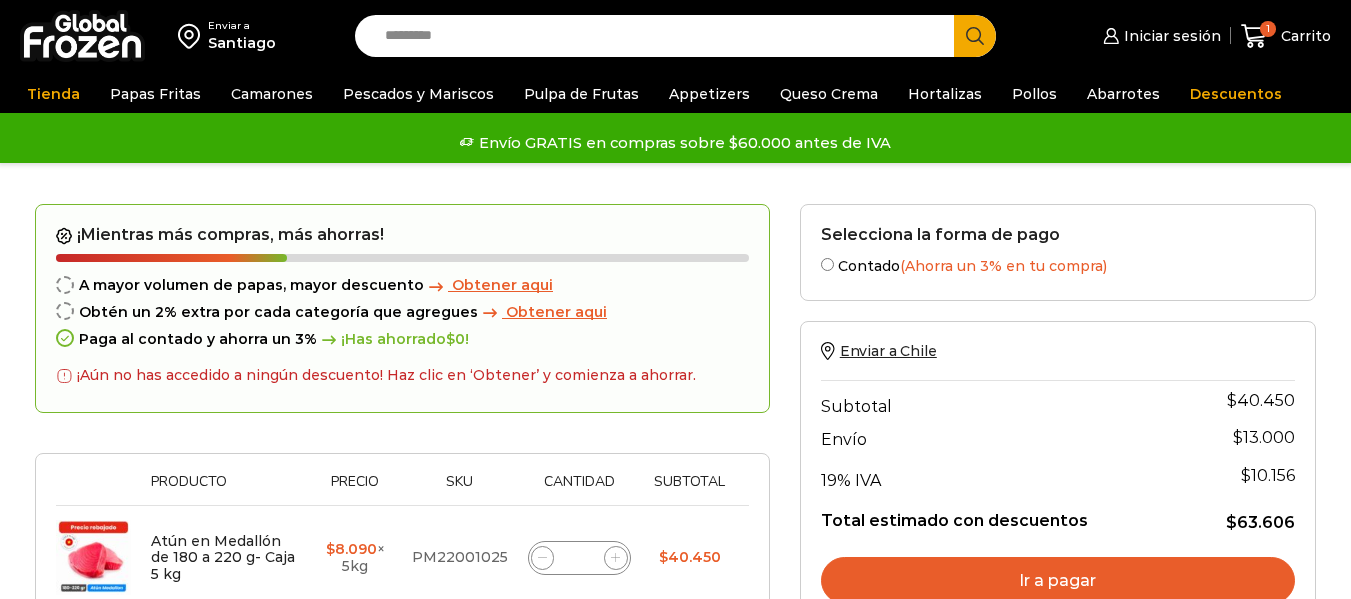 scroll, scrollTop: 0, scrollLeft: 0, axis: both 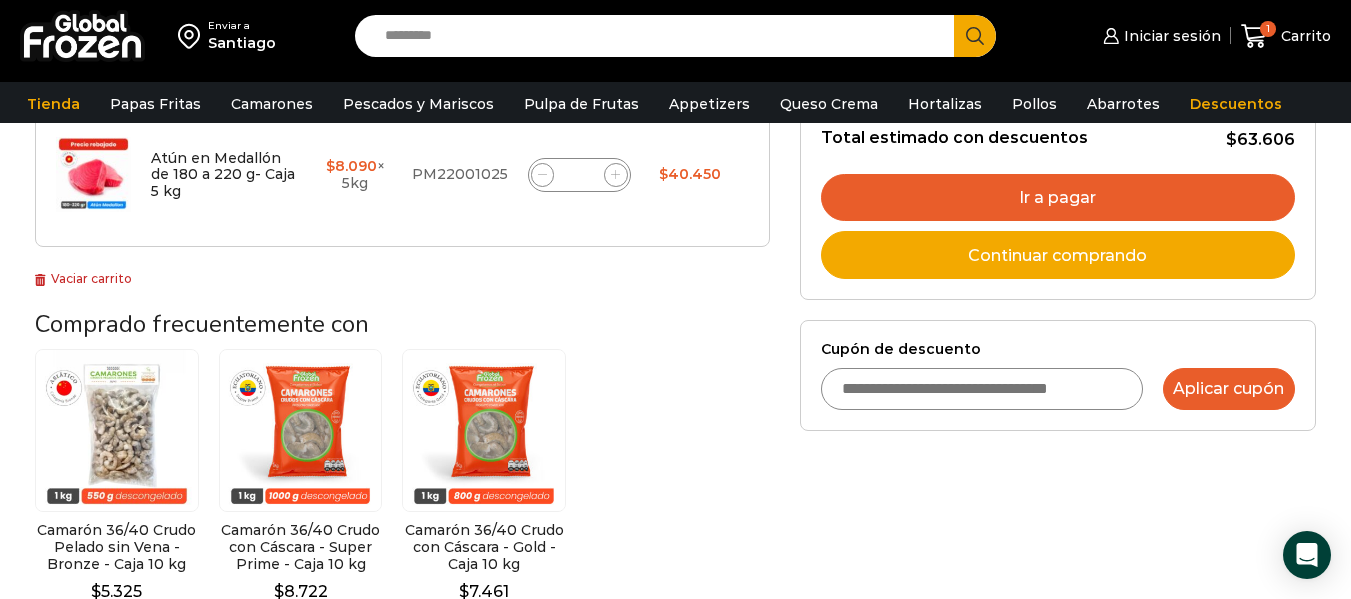 click on "Aplicar cupón" at bounding box center (1229, 389) 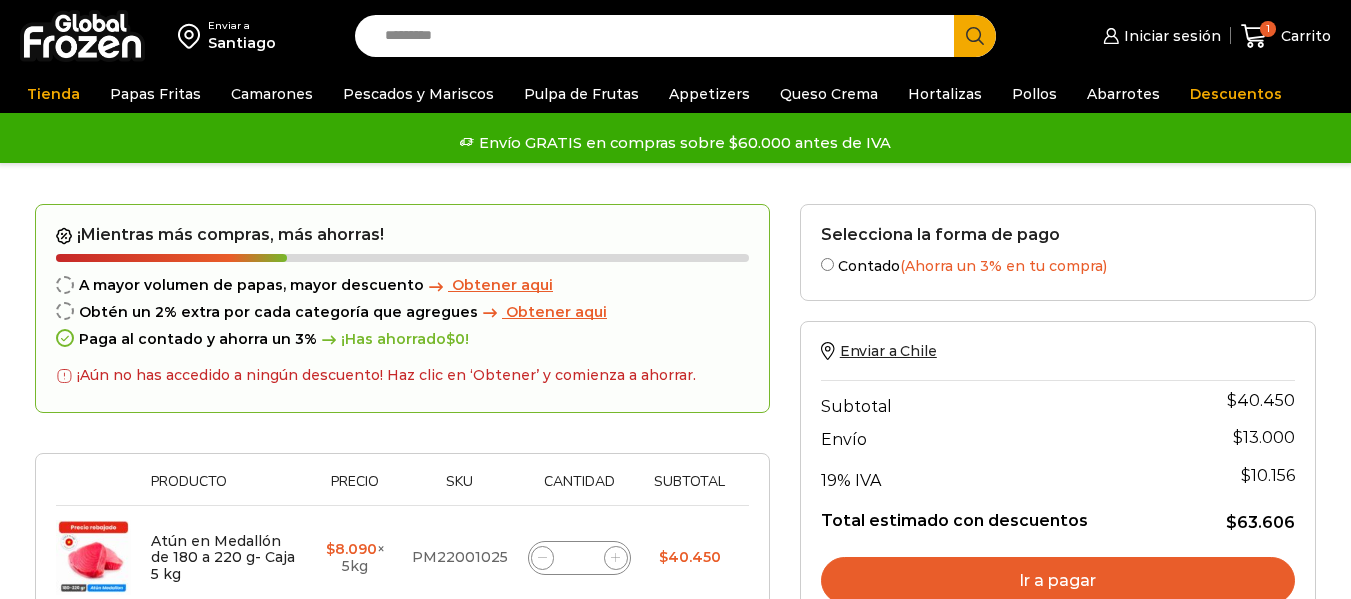 scroll, scrollTop: 0, scrollLeft: 0, axis: both 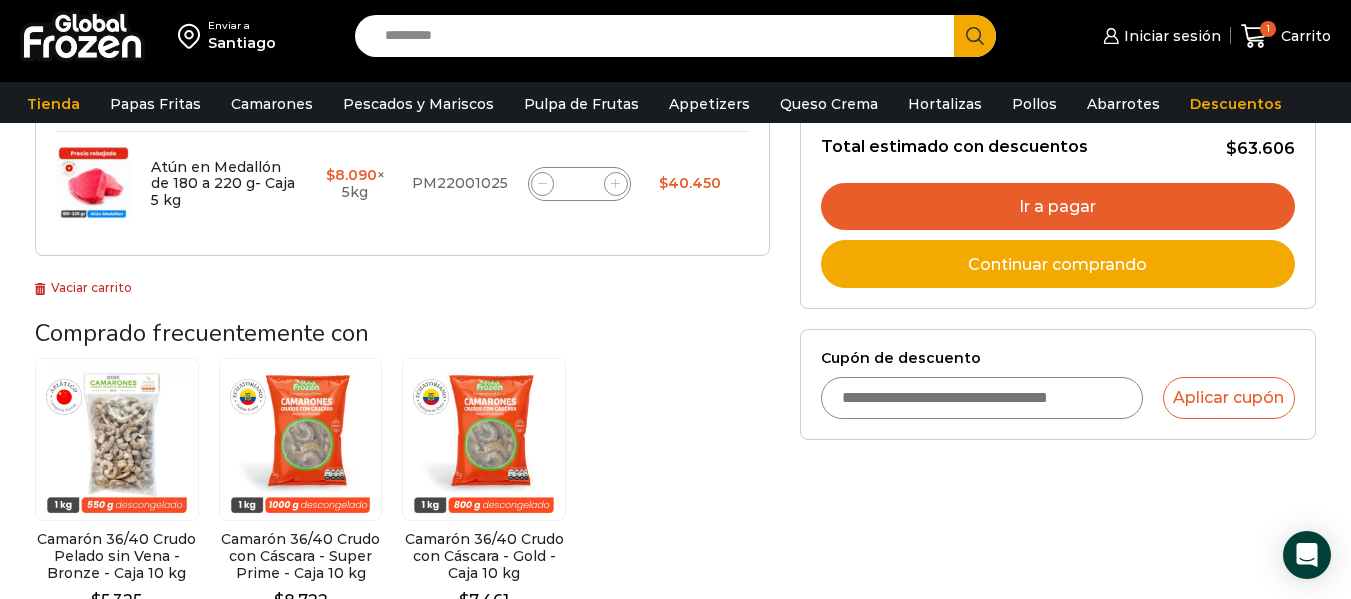 click on "Cupón de descuento" at bounding box center (982, 398) 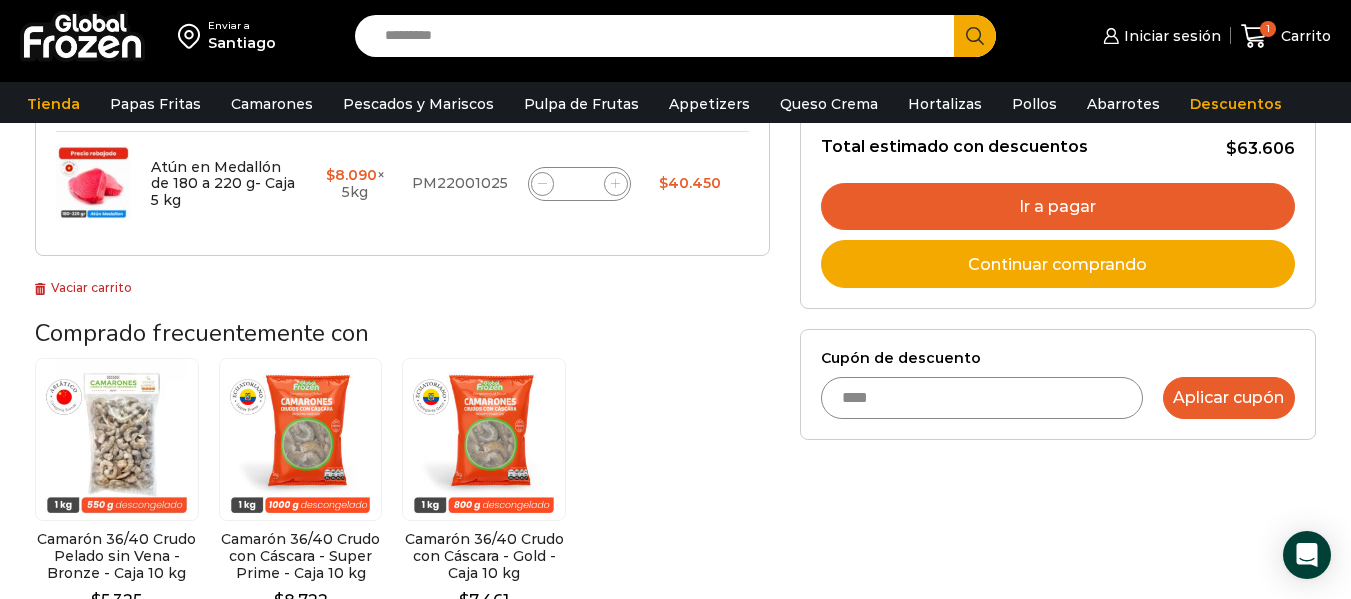type on "****" 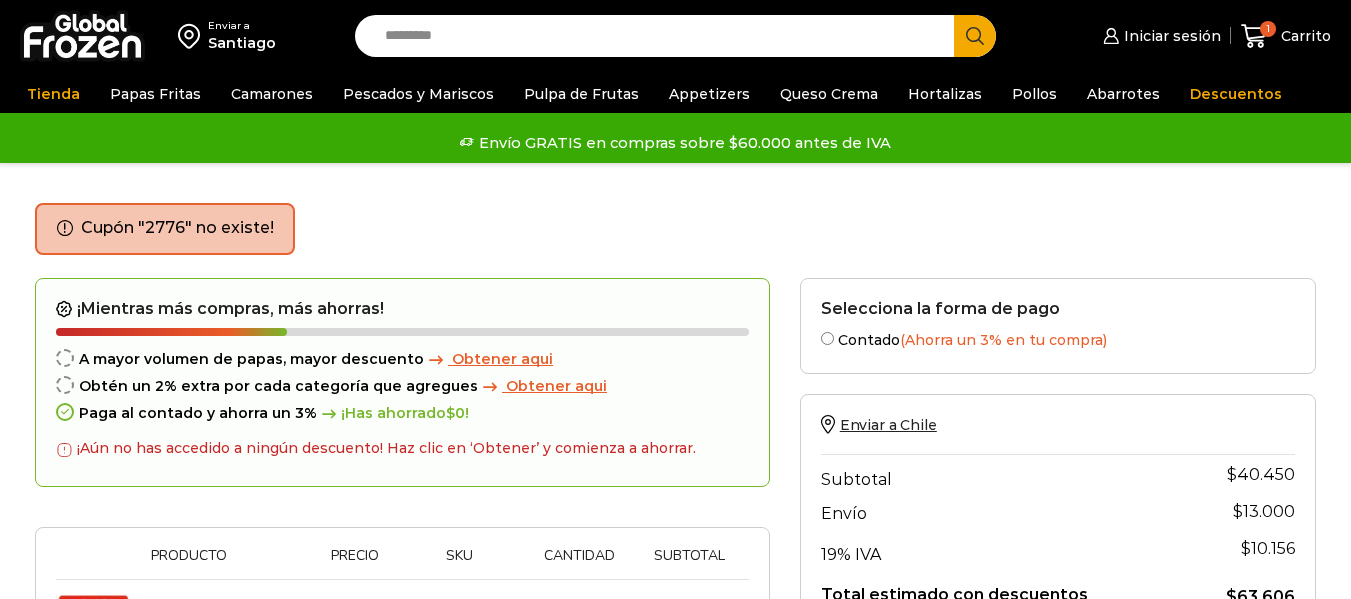 scroll, scrollTop: 0, scrollLeft: 0, axis: both 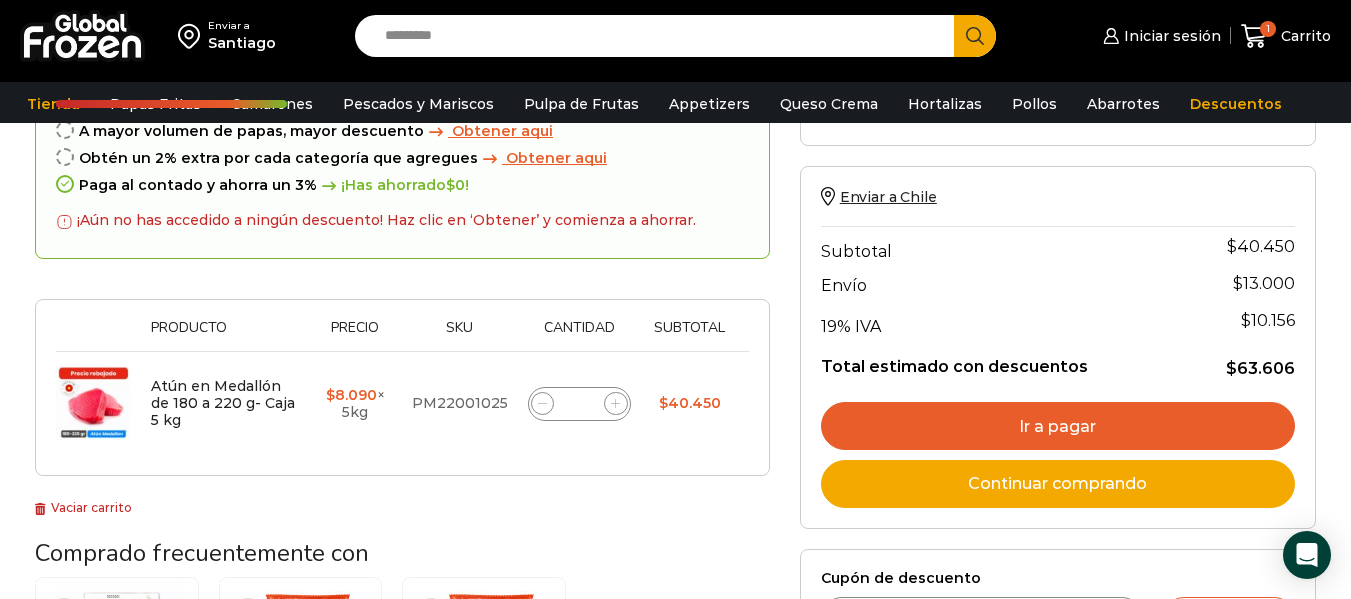 click on "Ir a pagar" at bounding box center (1058, 426) 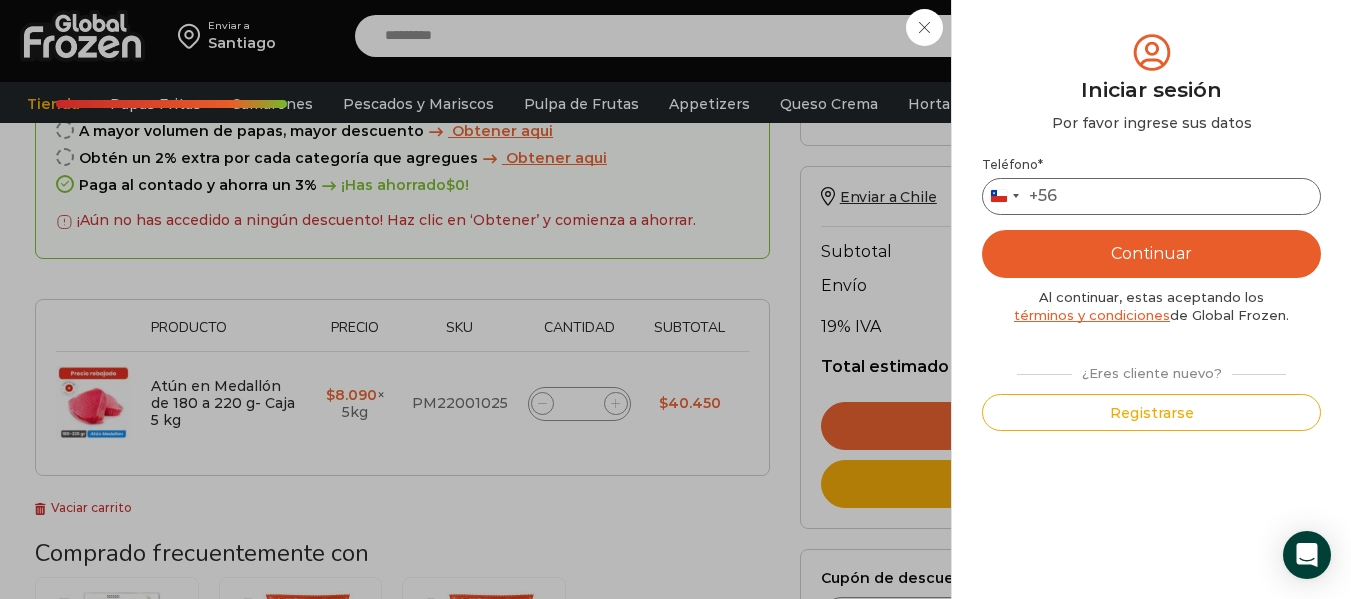 click on "Teléfono
*" at bounding box center [1151, 196] 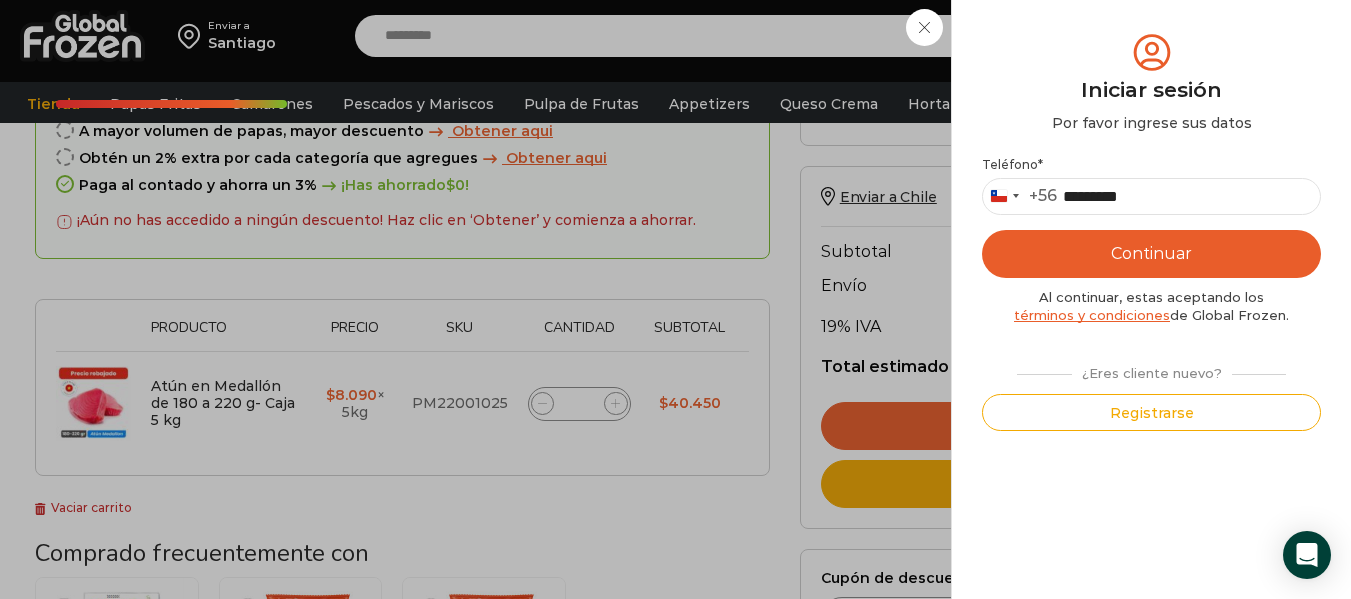 click on "Continuar" at bounding box center (1151, 254) 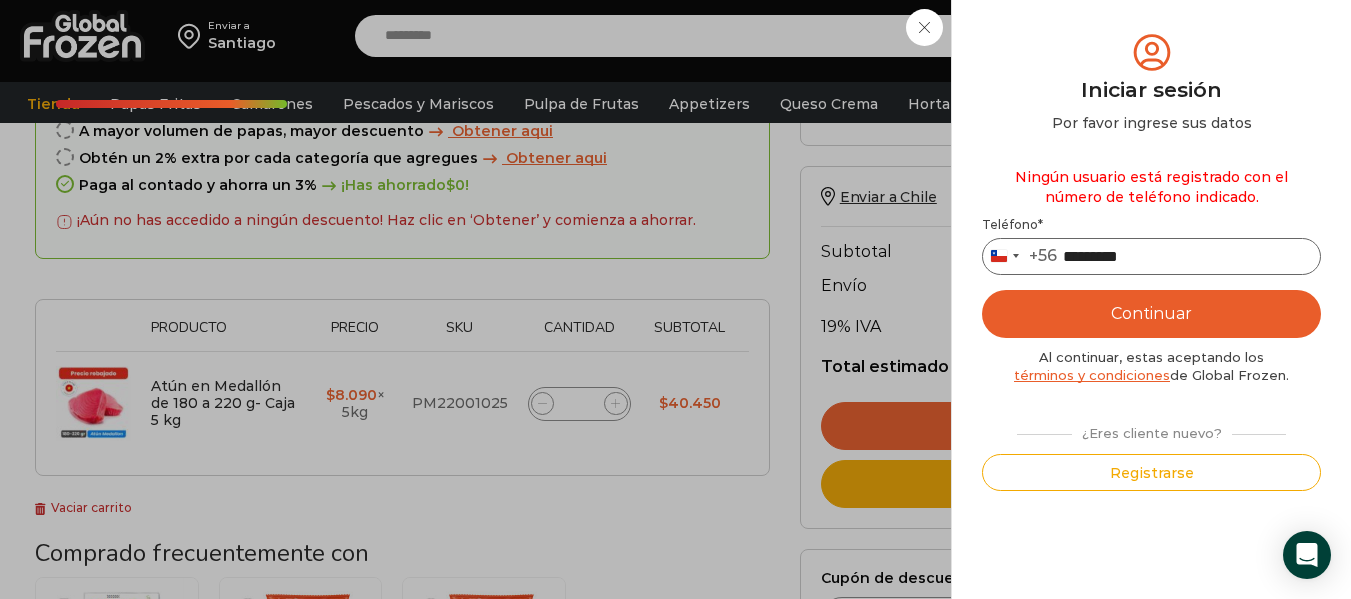 click on "*********" at bounding box center [1151, 256] 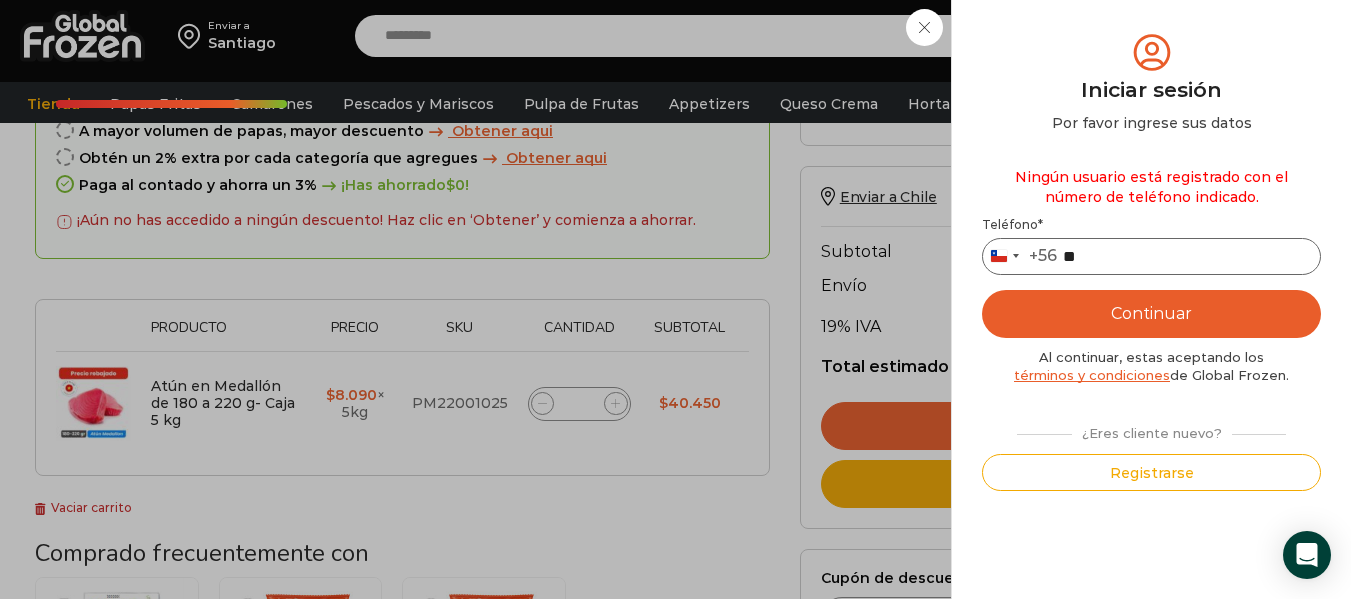 type on "*" 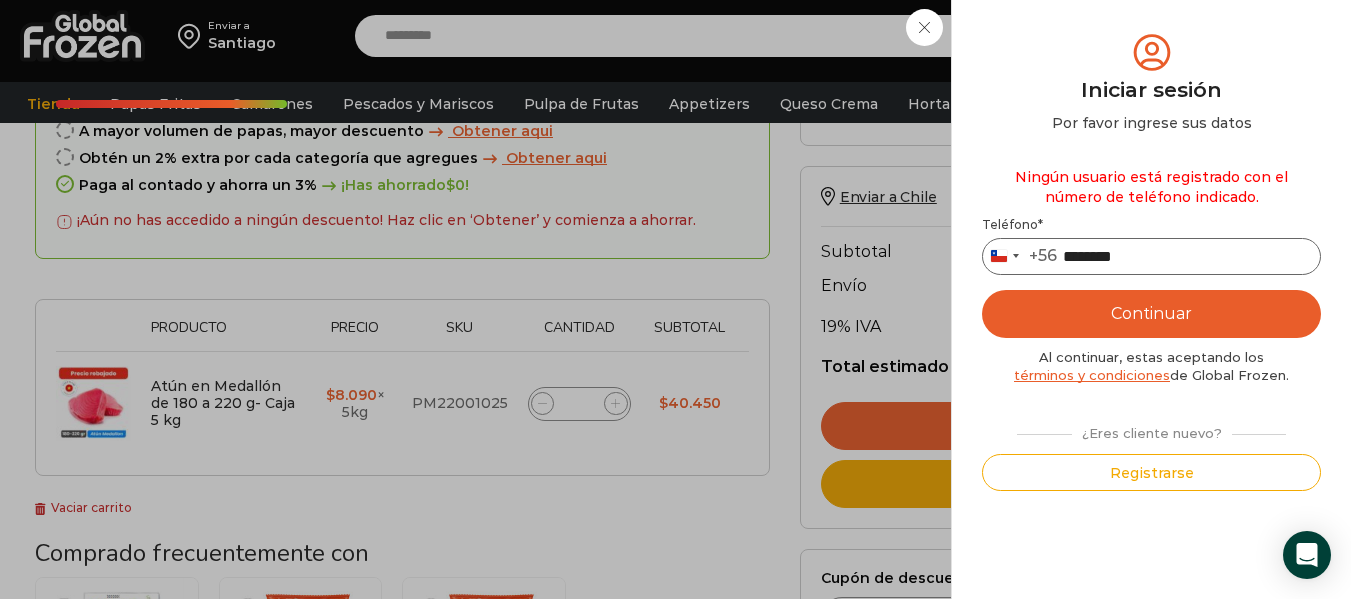 type on "*********" 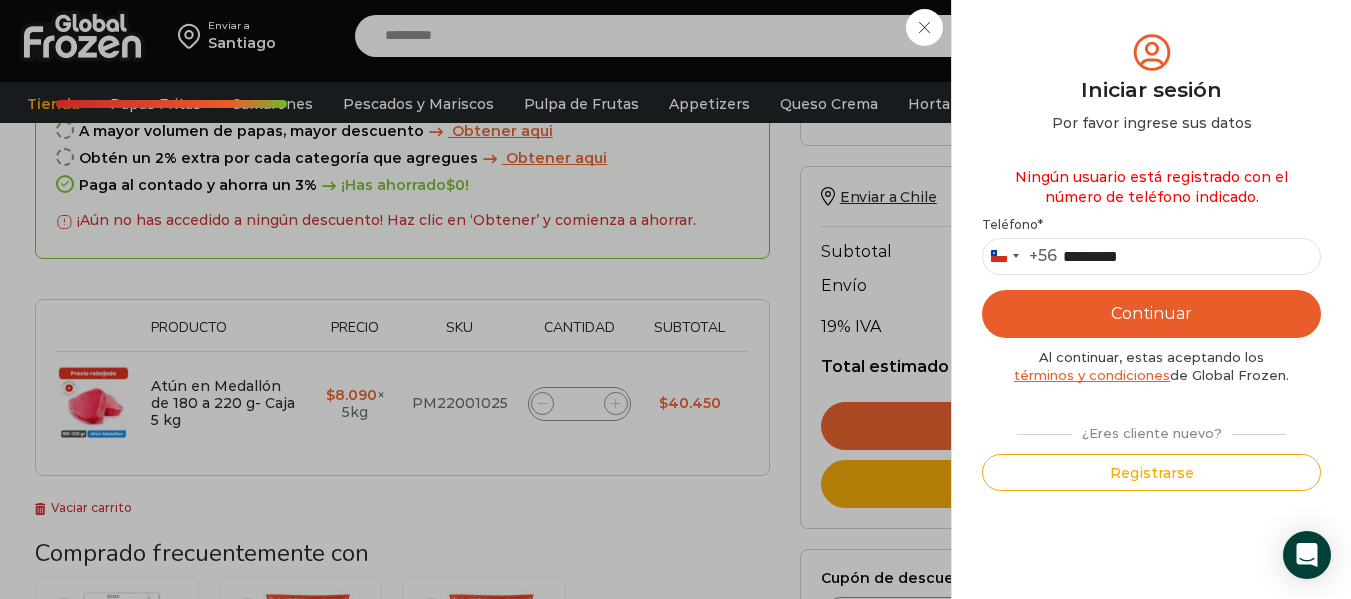 click on "Continuar" at bounding box center [1151, 314] 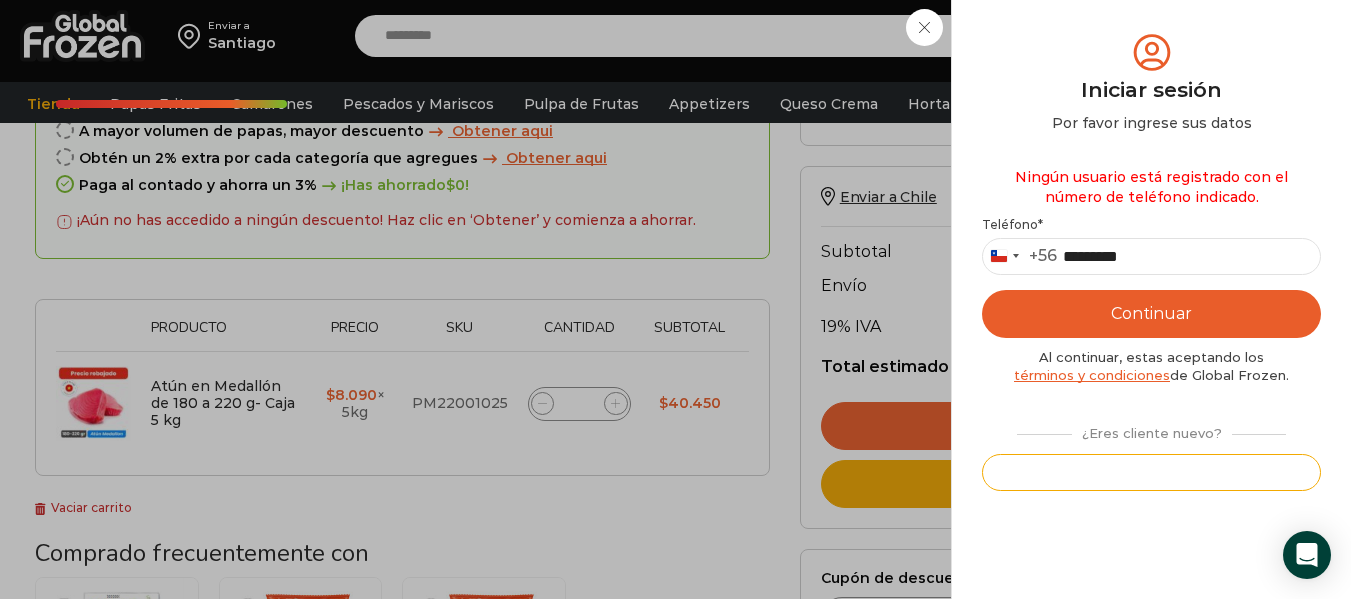 click on "Registrarse" at bounding box center (1151, 472) 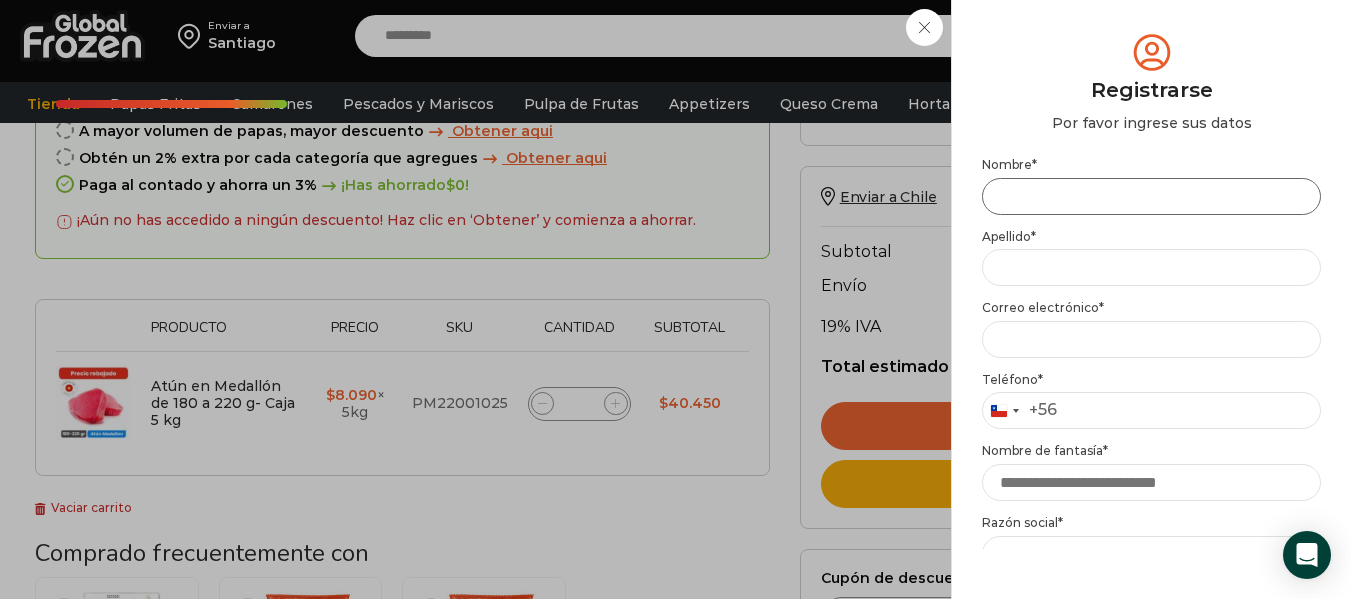 click on "Nombre  *" at bounding box center (1151, 196) 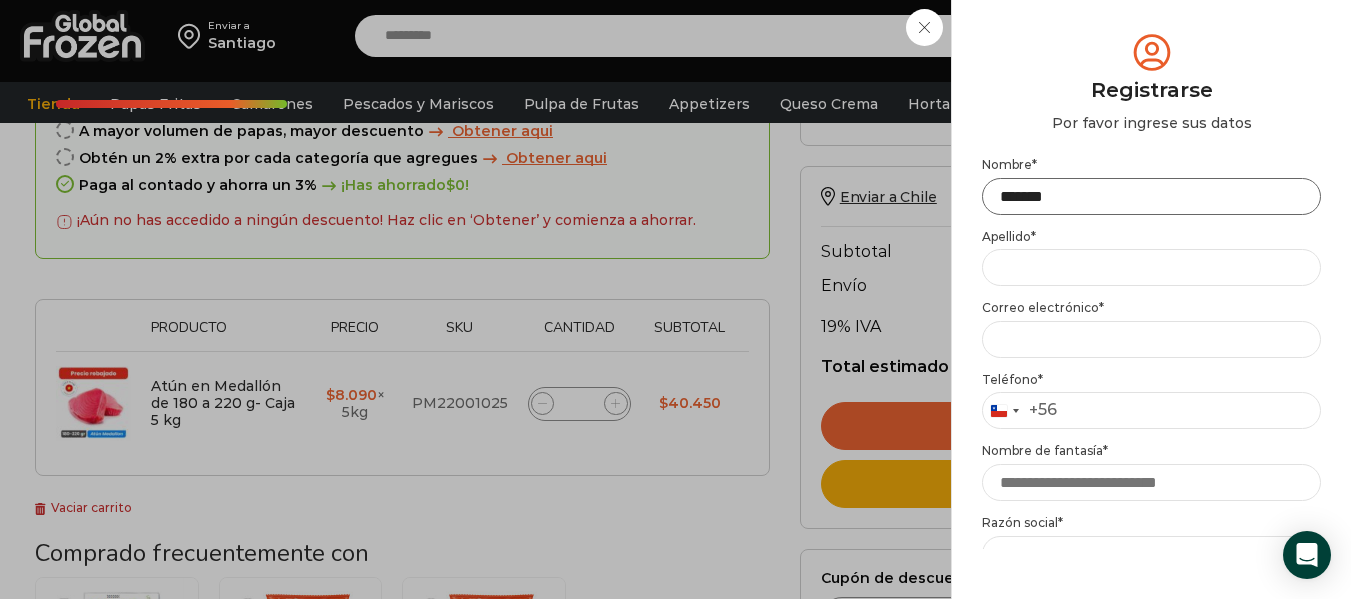 type on "*******" 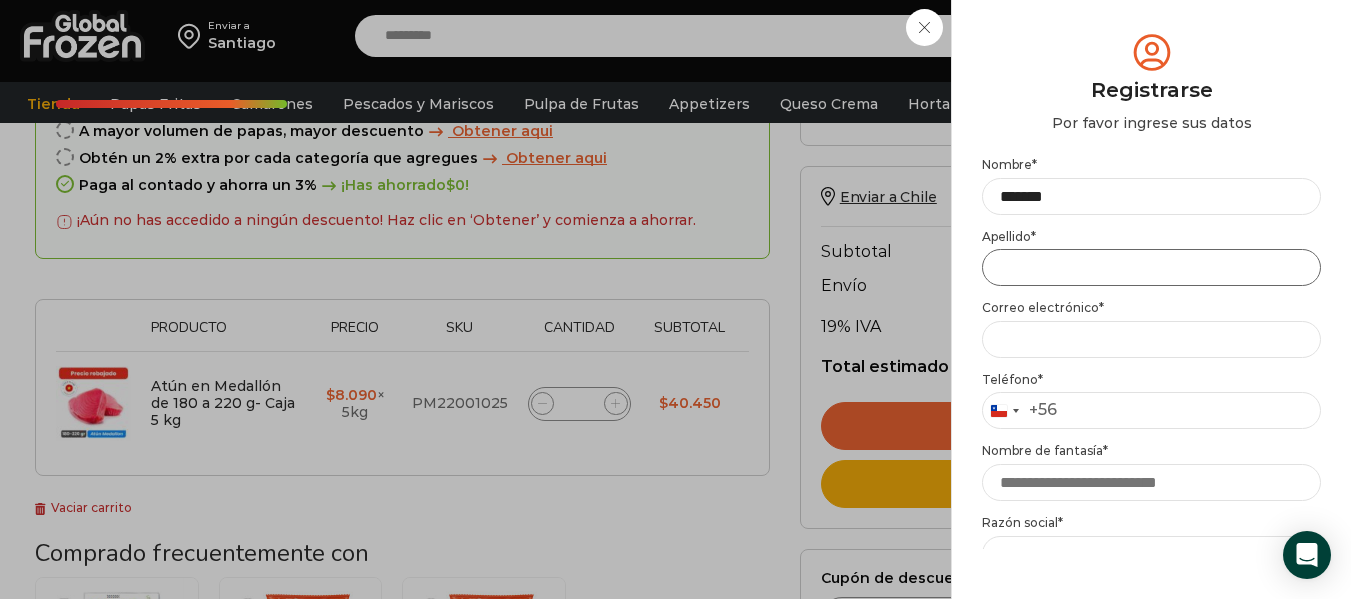 click on "Apellido  *" at bounding box center [1151, 267] 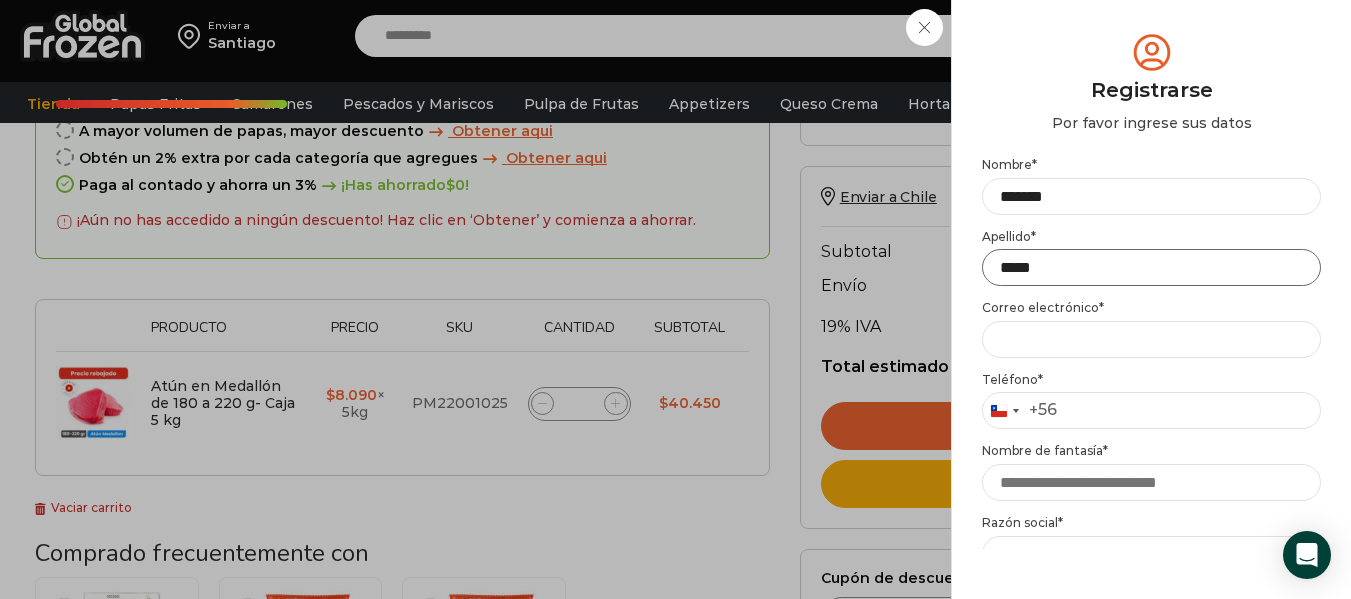 type on "*****" 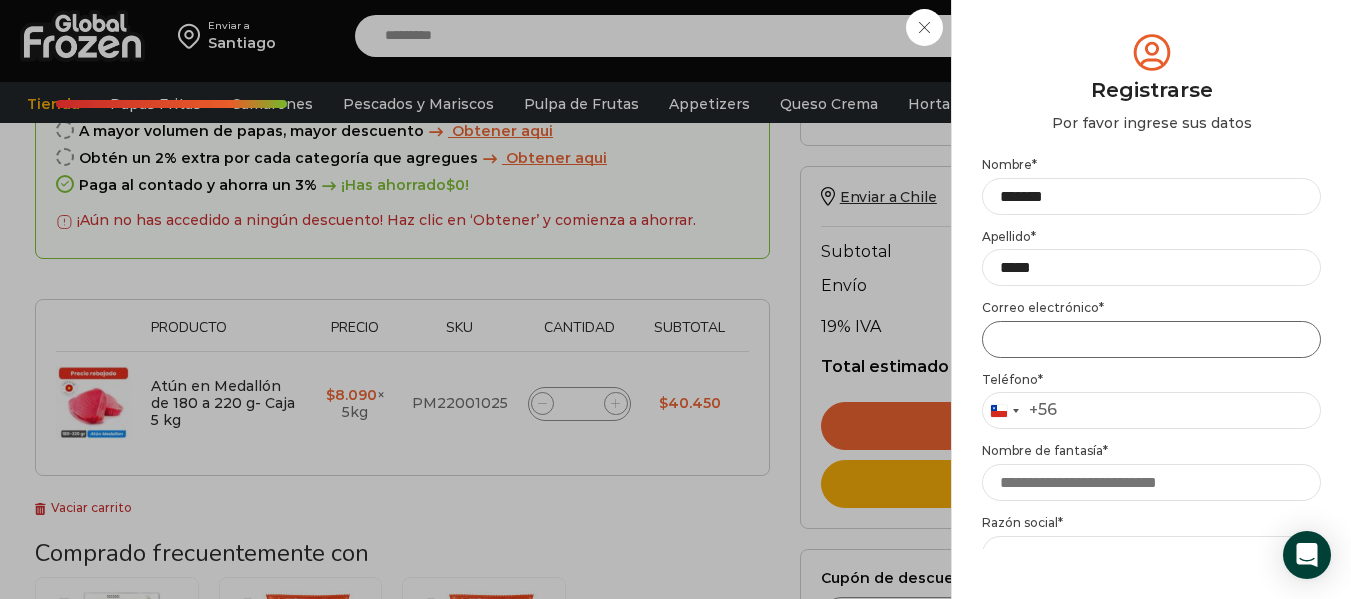 click on "Email address                                          *" at bounding box center [1151, 339] 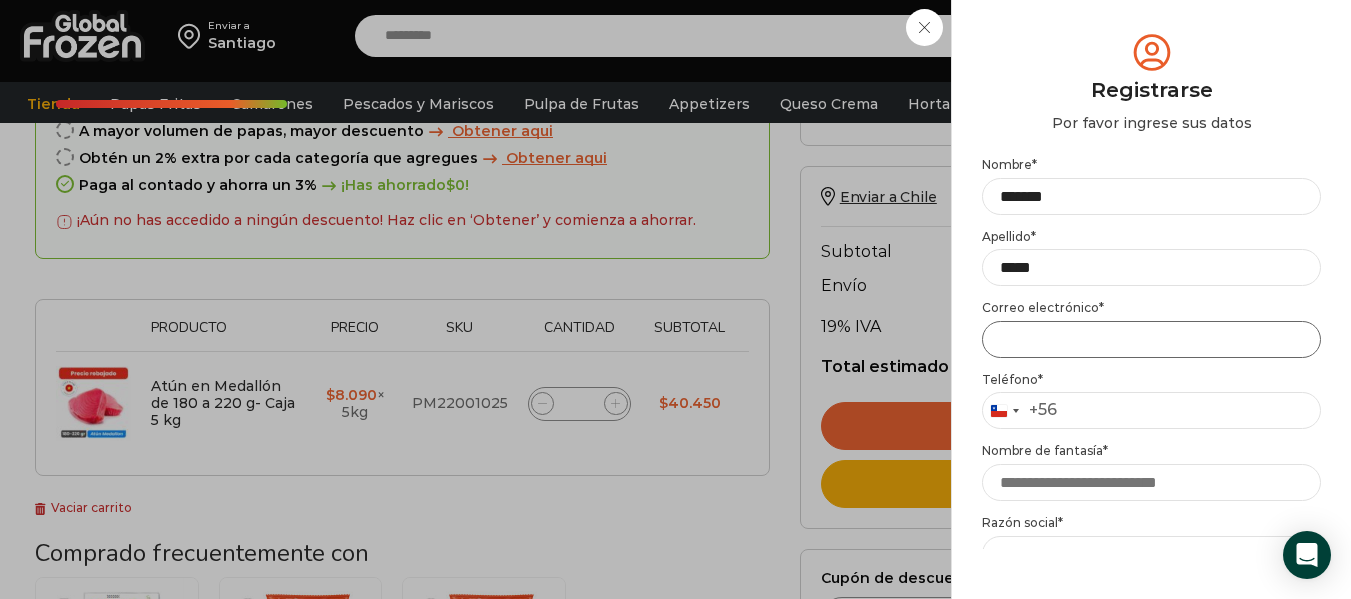 type on "**********" 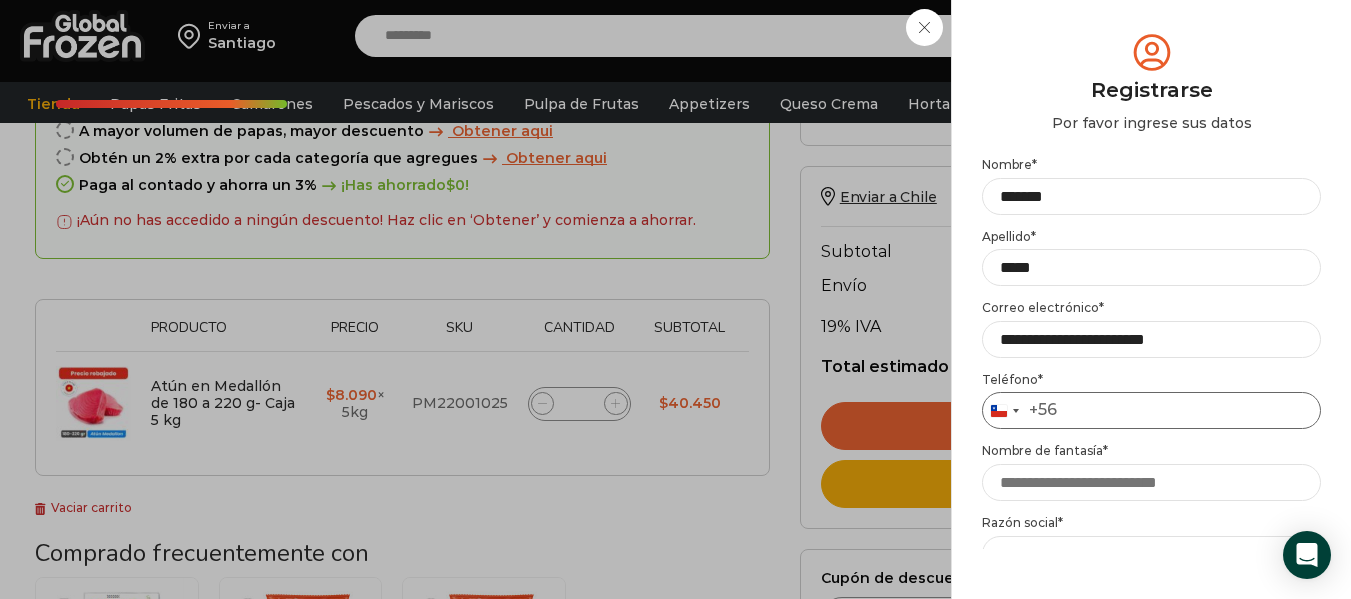 click on "Teléfono  *" at bounding box center (1151, 410) 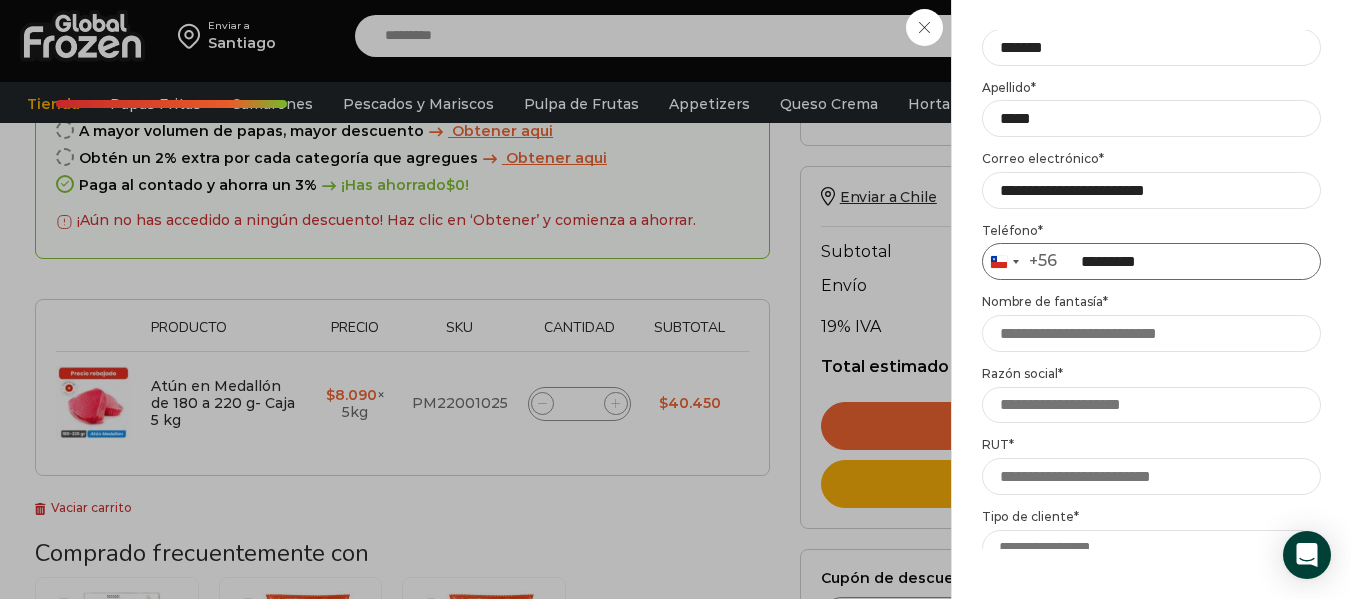 scroll, scrollTop: 151, scrollLeft: 0, axis: vertical 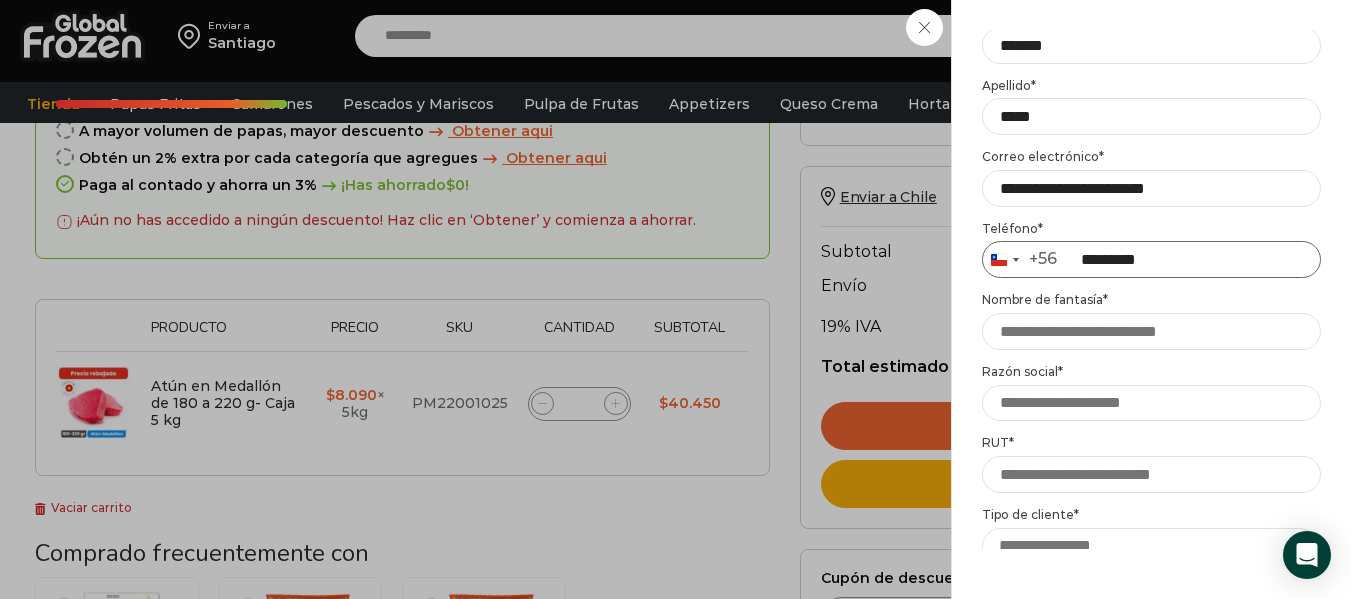 type on "*********" 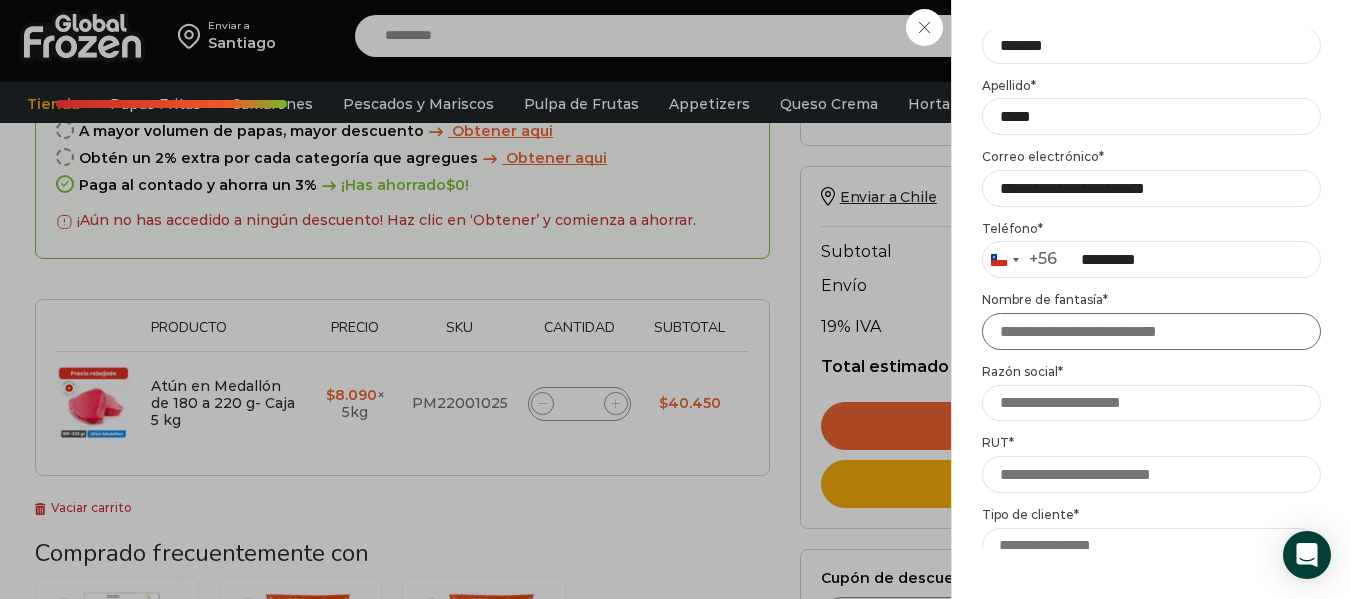 click on "Nombre de fantasía  *" at bounding box center [1151, 331] 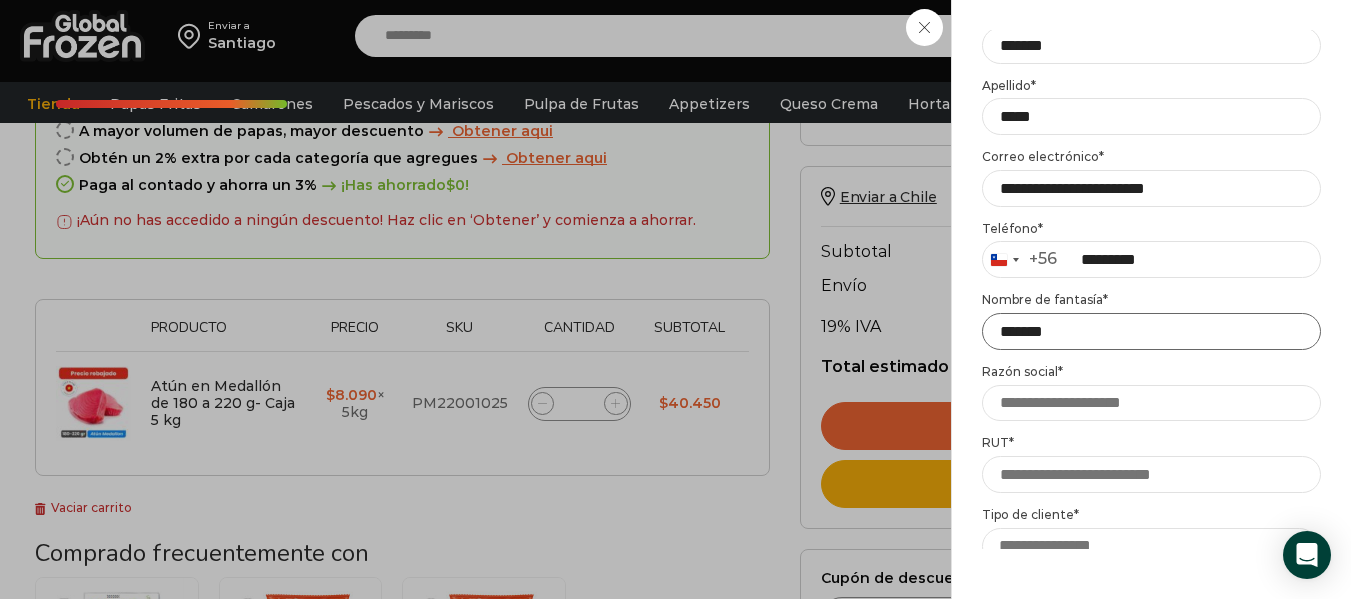 type on "*******" 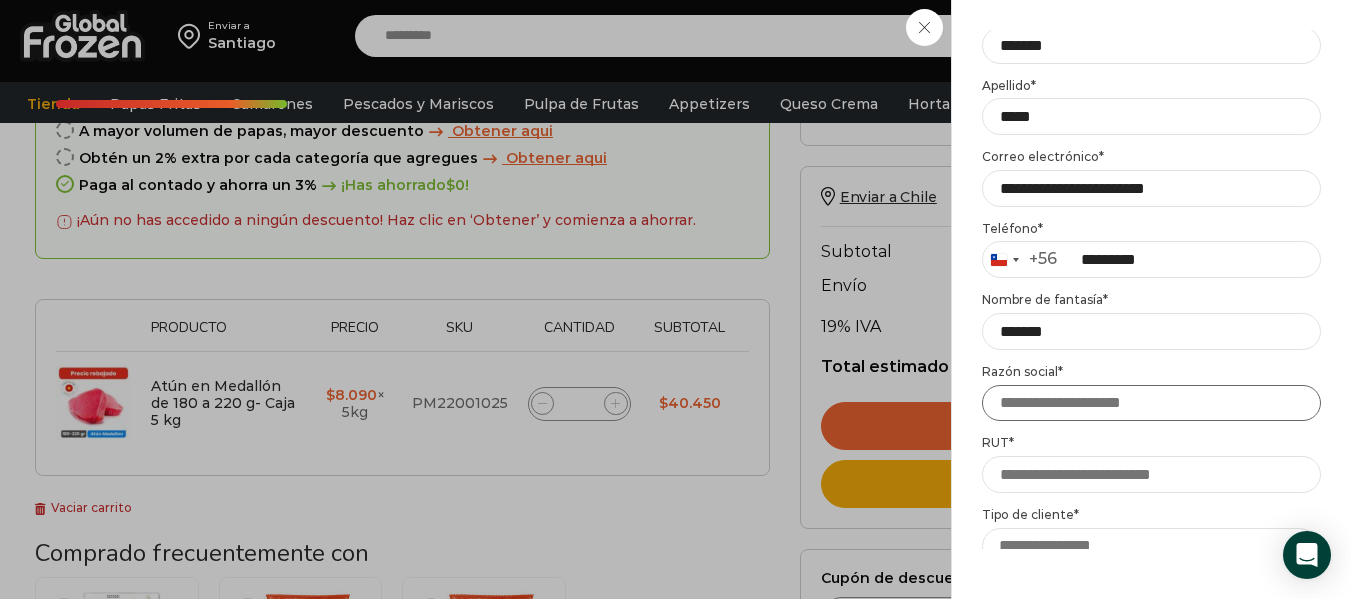 click on "Razón social  *" at bounding box center [1151, 403] 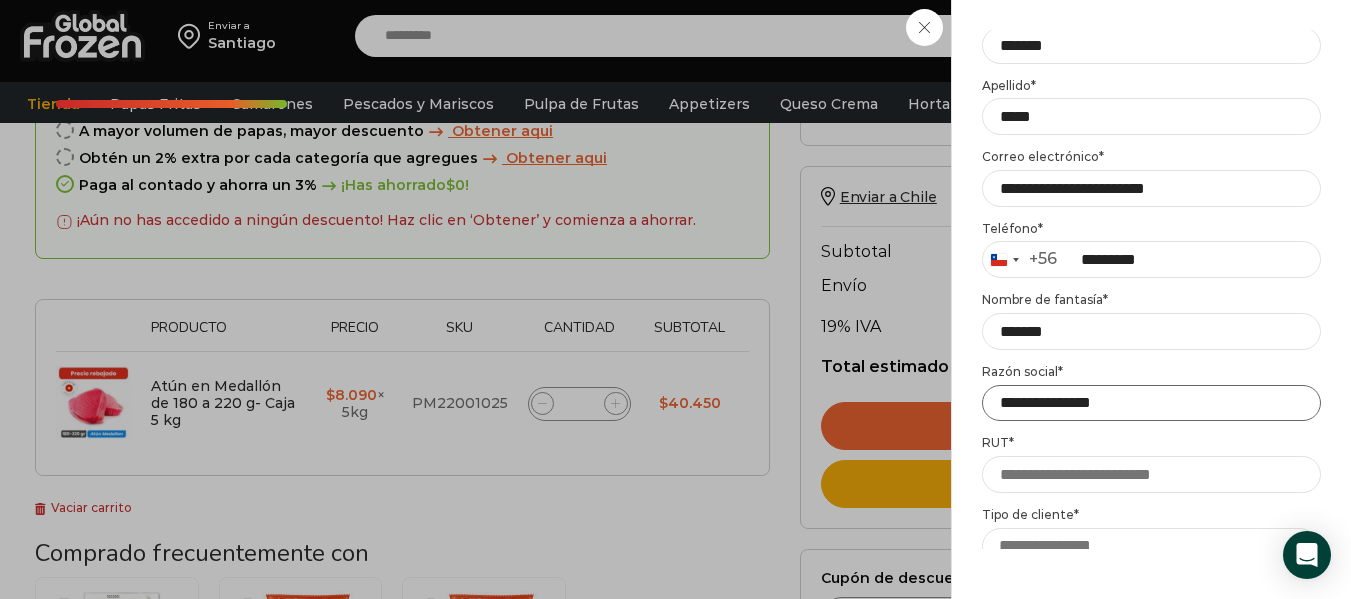 type on "**********" 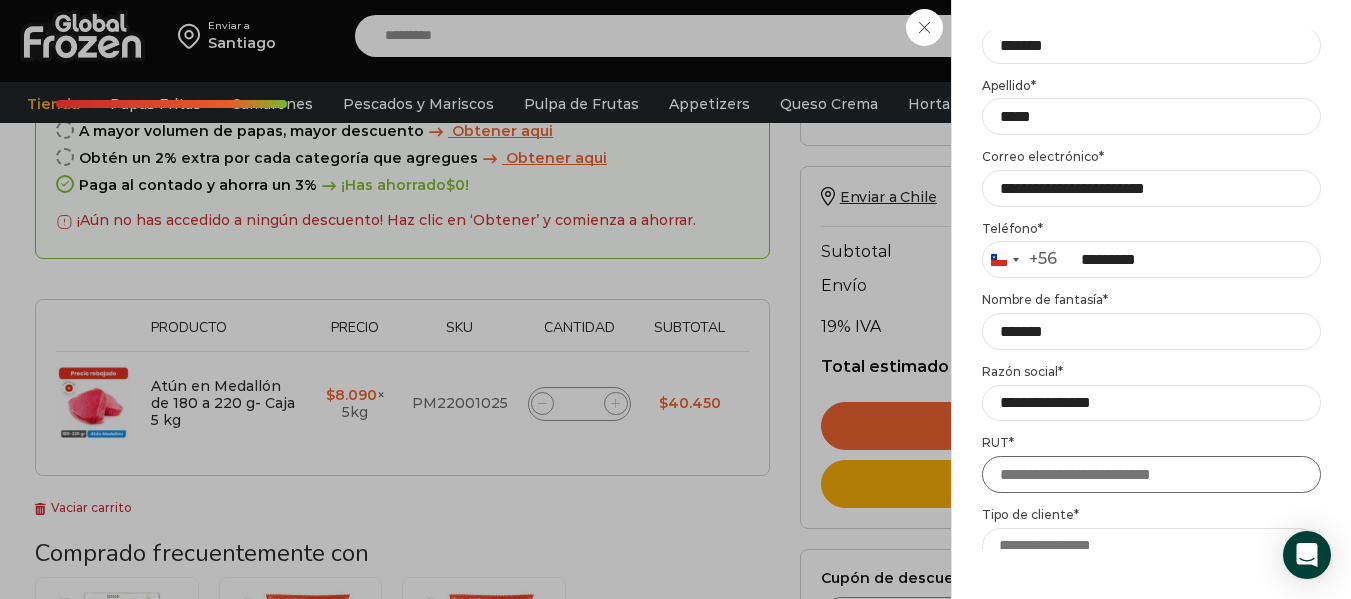 click on "RUT  *" at bounding box center (1151, 474) 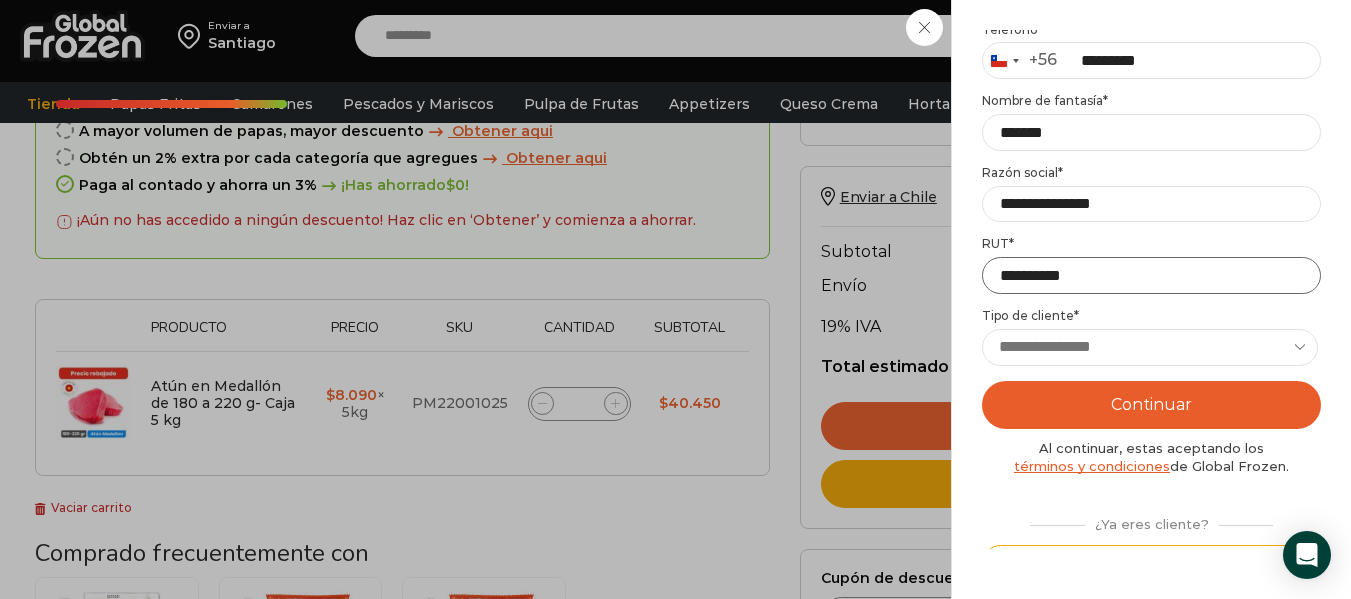 scroll, scrollTop: 353, scrollLeft: 0, axis: vertical 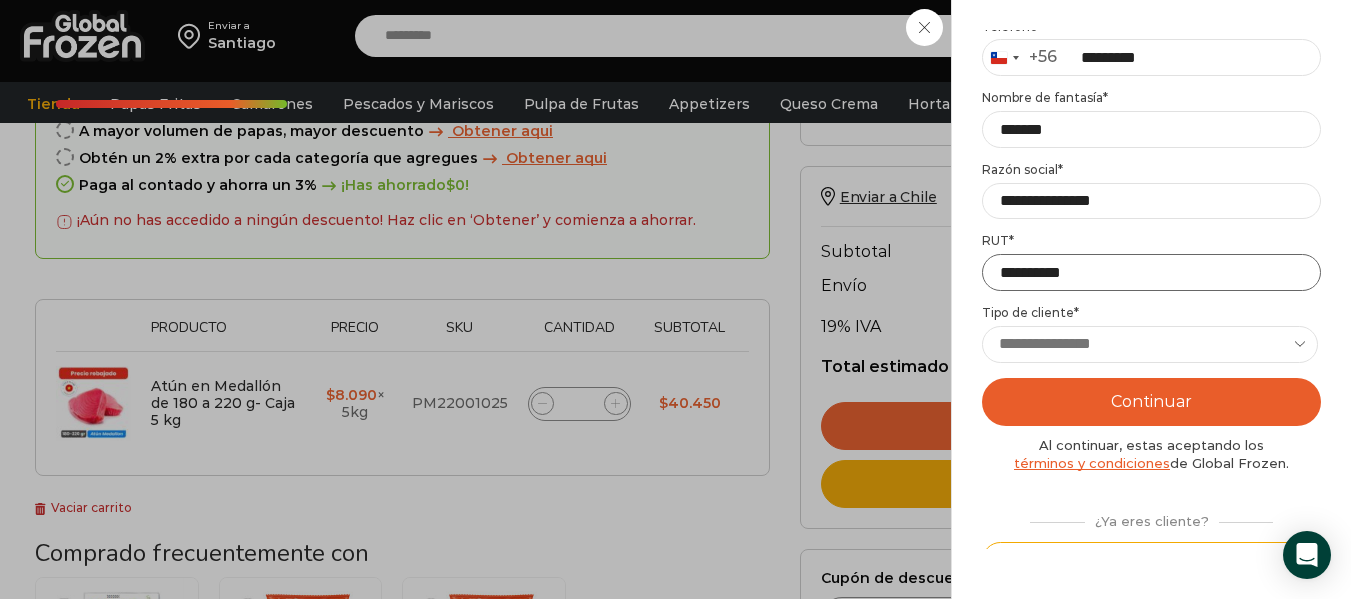 type on "**********" 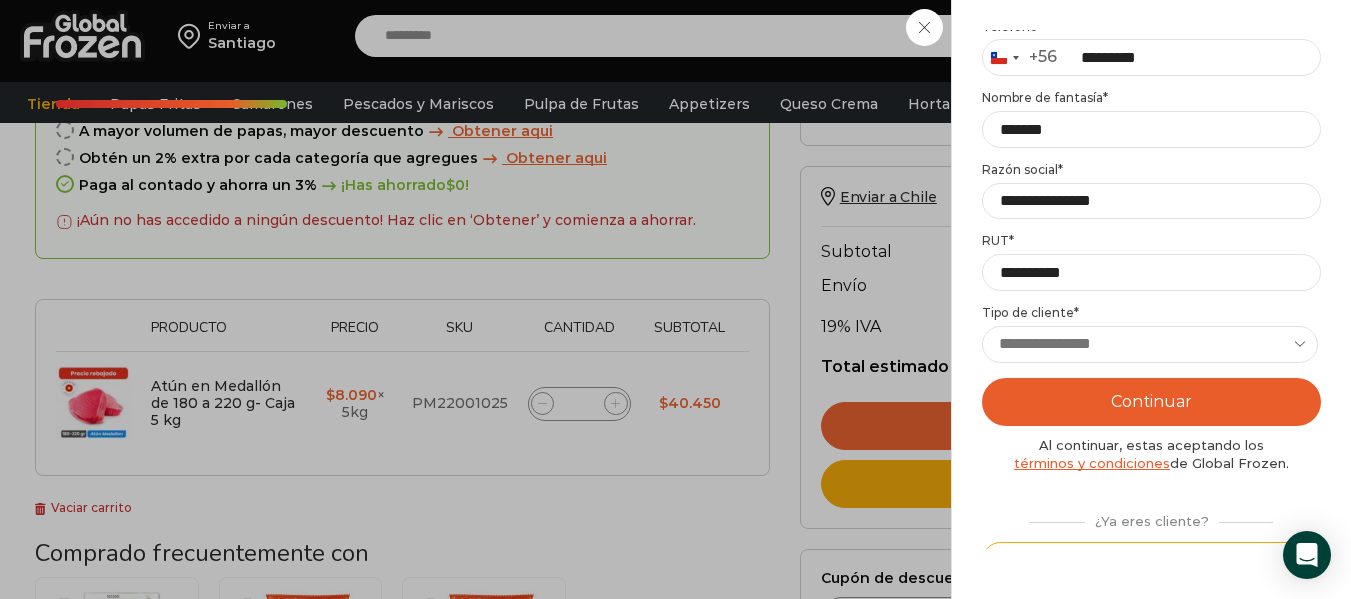 click on "**********" at bounding box center [1150, 344] 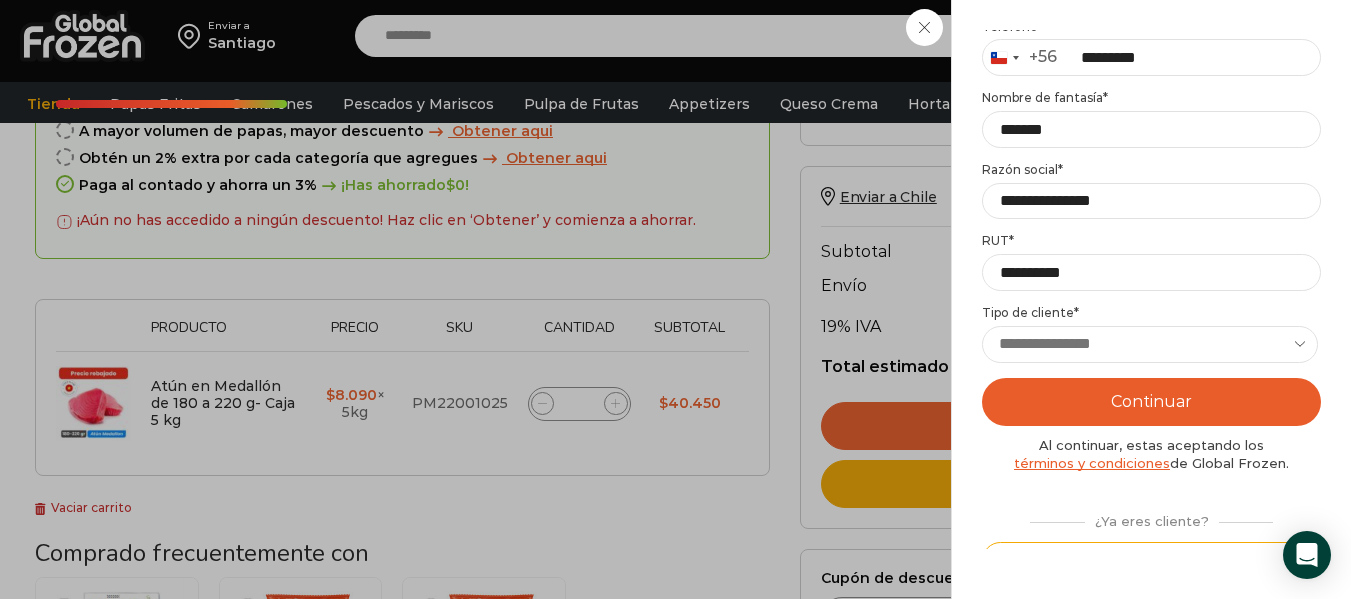 select on "********" 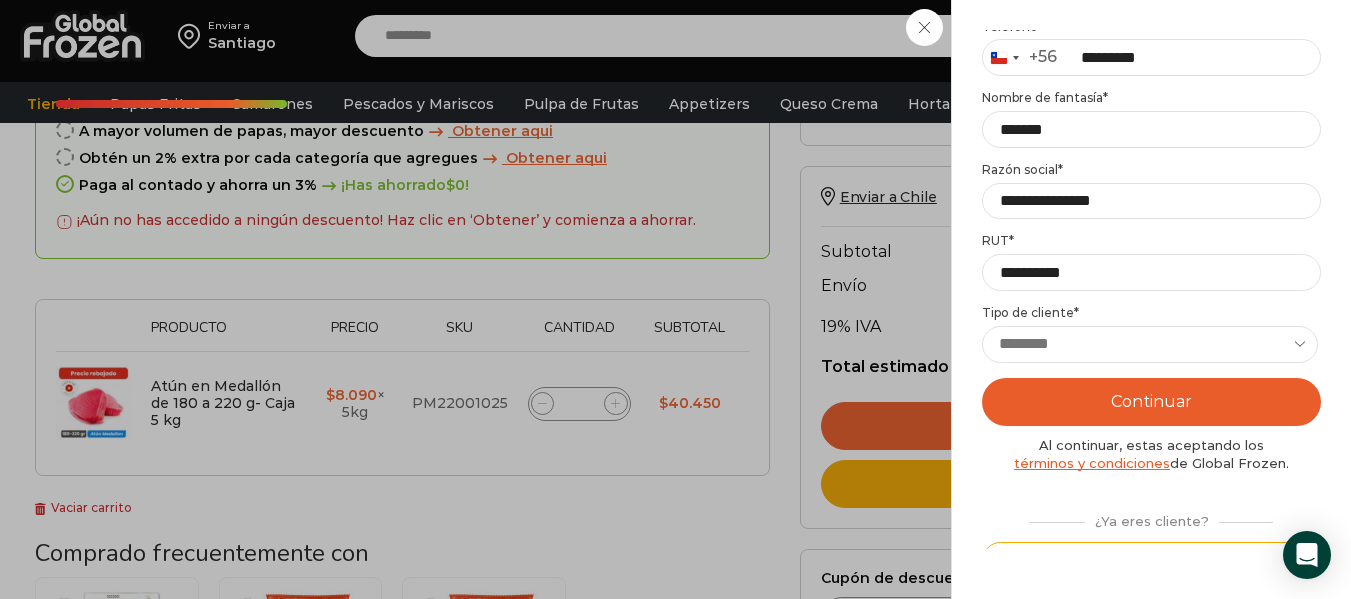 click on "**********" at bounding box center (1150, 344) 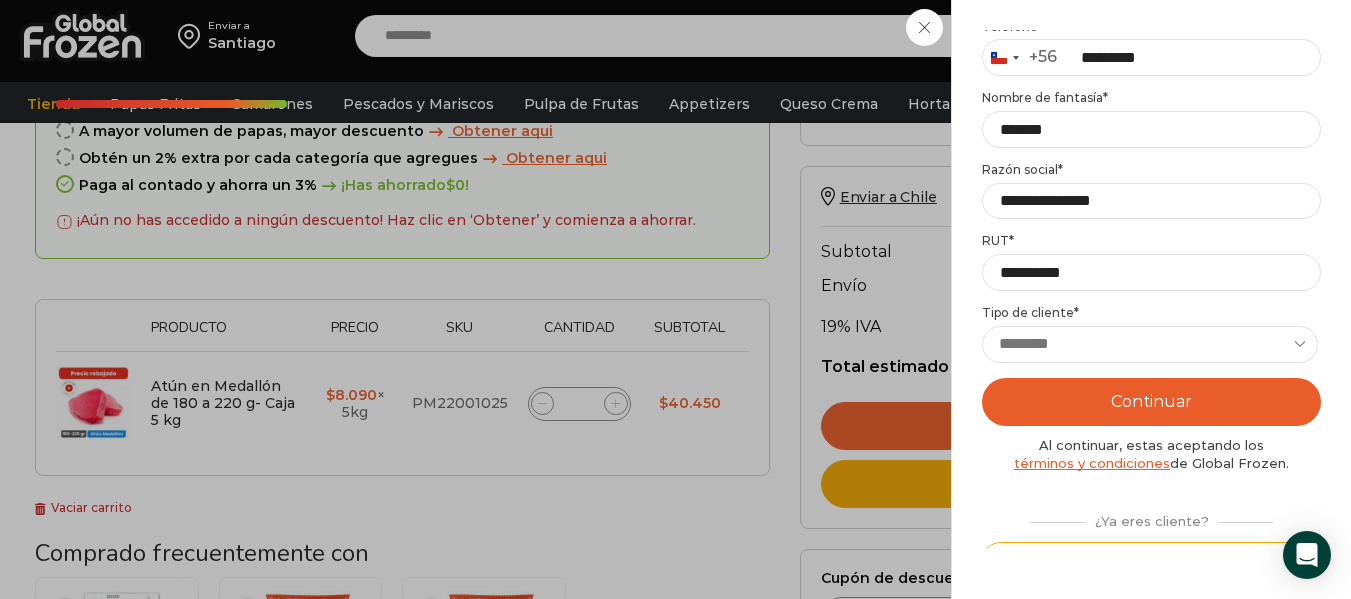scroll, scrollTop: 383, scrollLeft: 0, axis: vertical 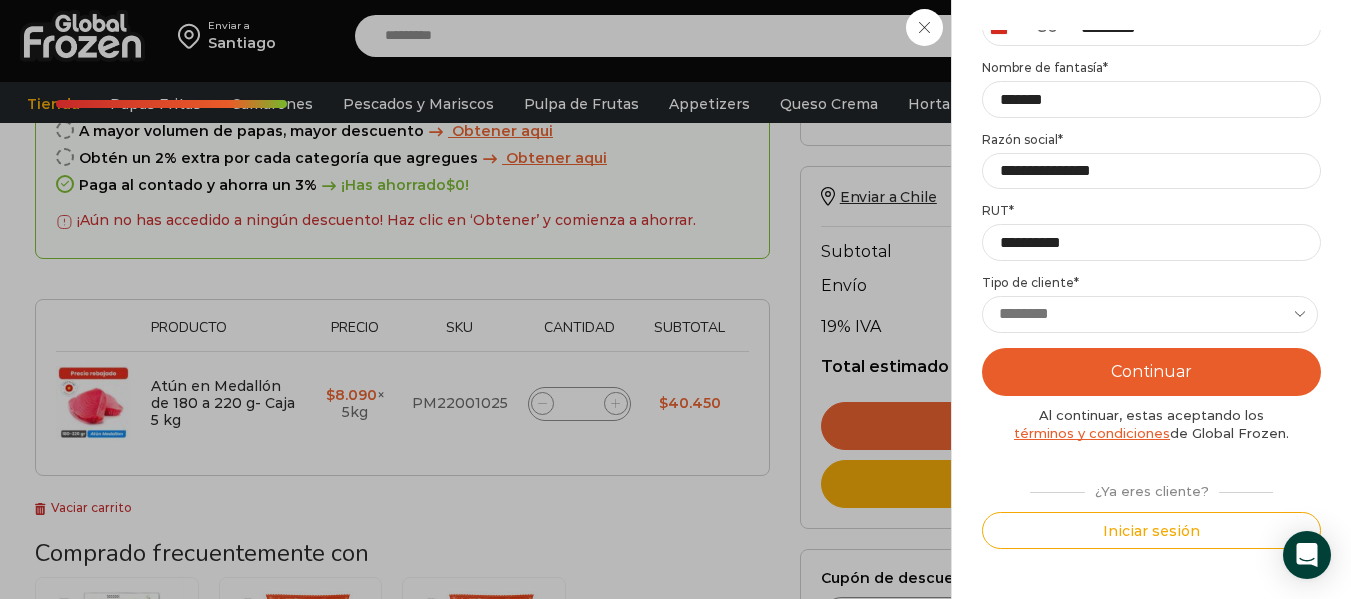click on "Continuar" at bounding box center (1151, 372) 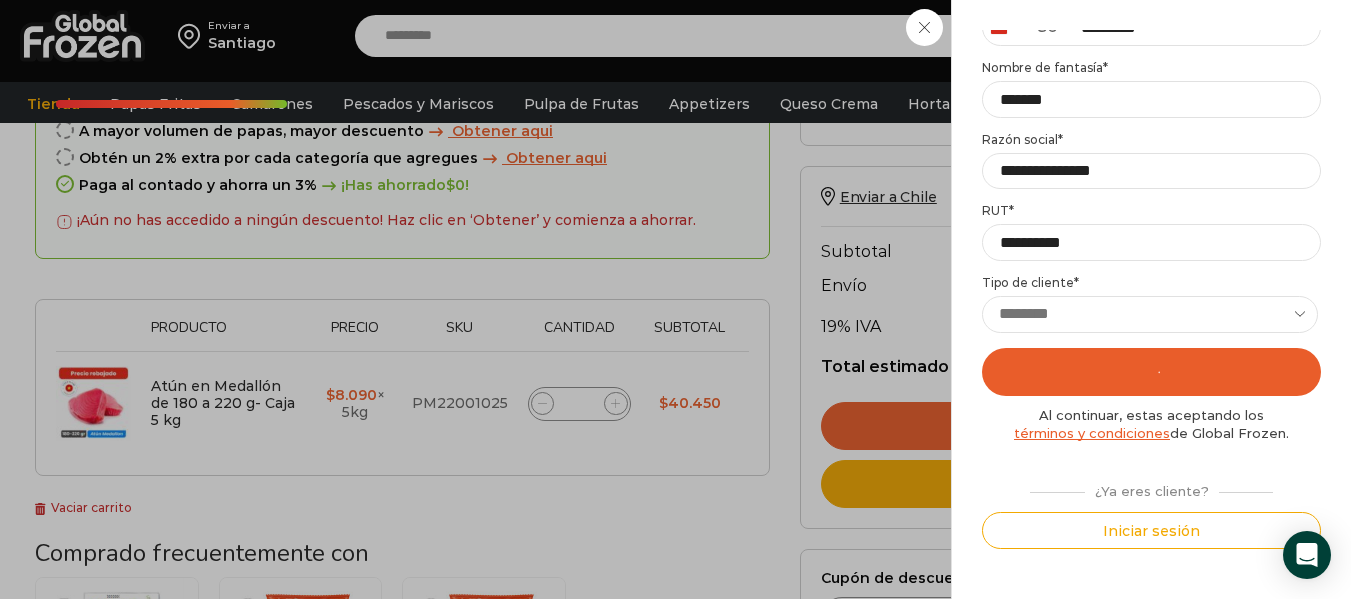 scroll, scrollTop: 0, scrollLeft: 0, axis: both 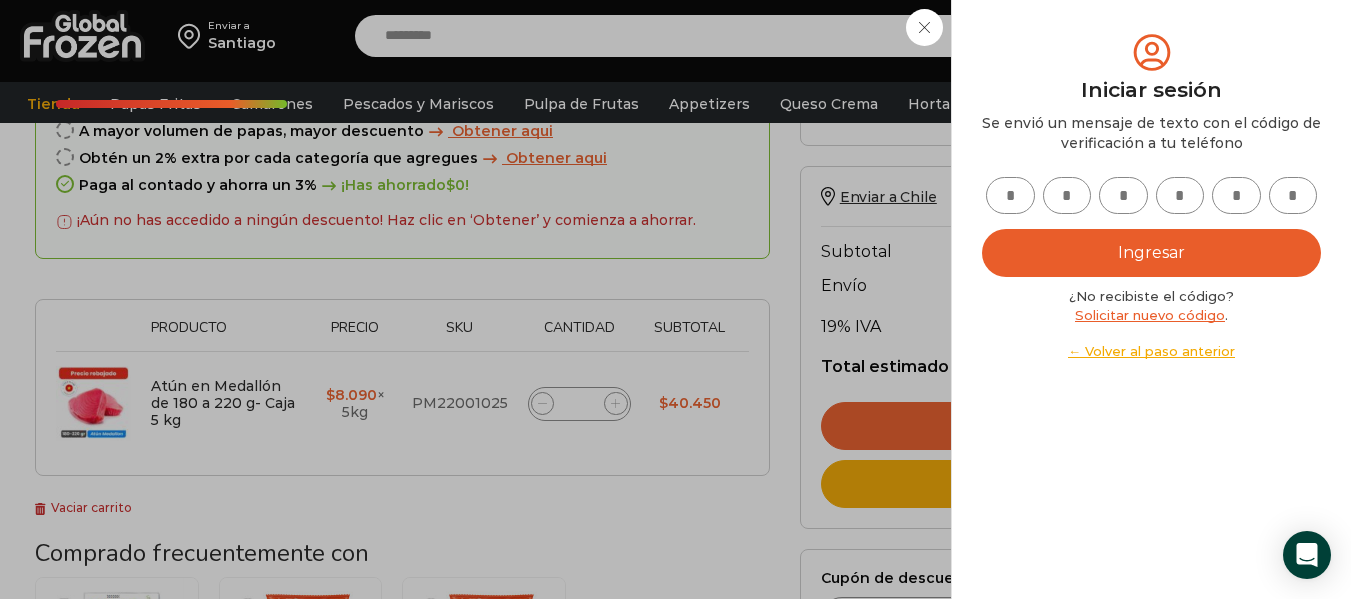 click at bounding box center [1010, 195] 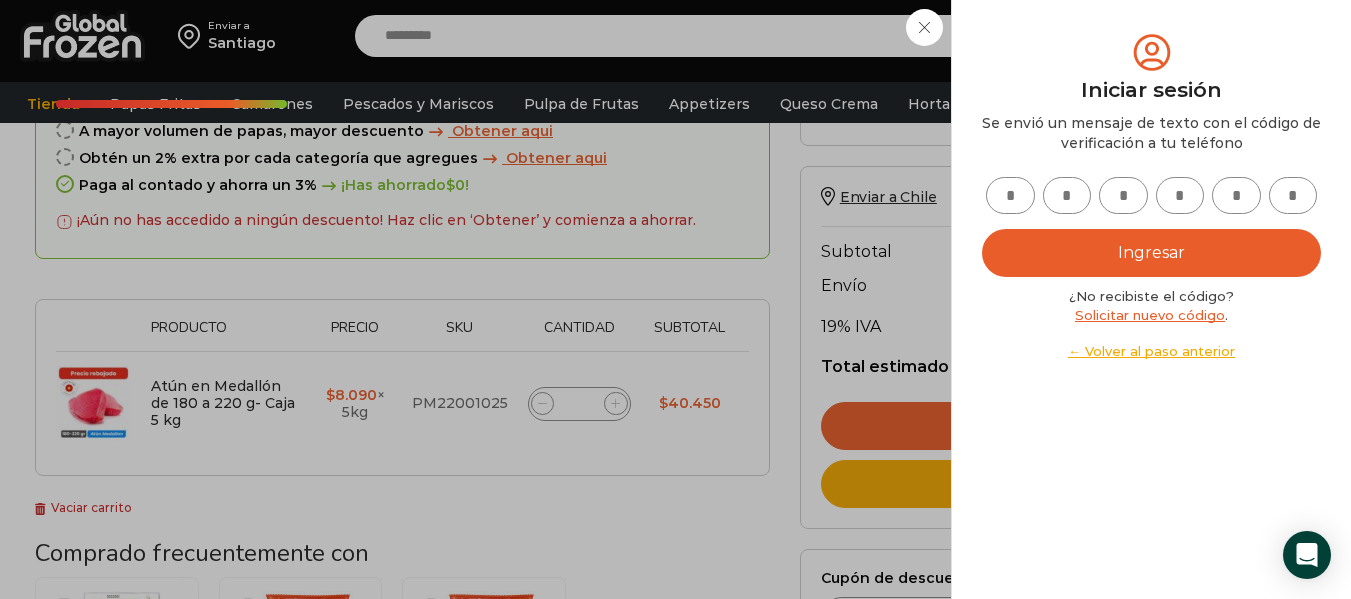 type on "*" 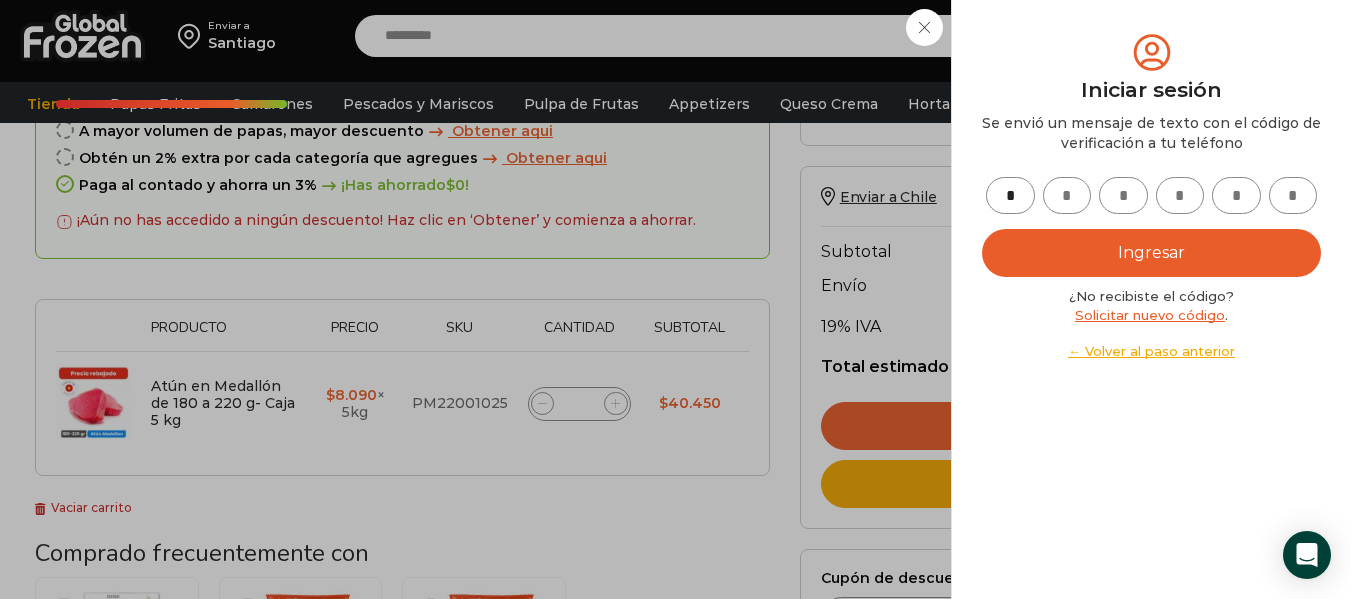 type on "*" 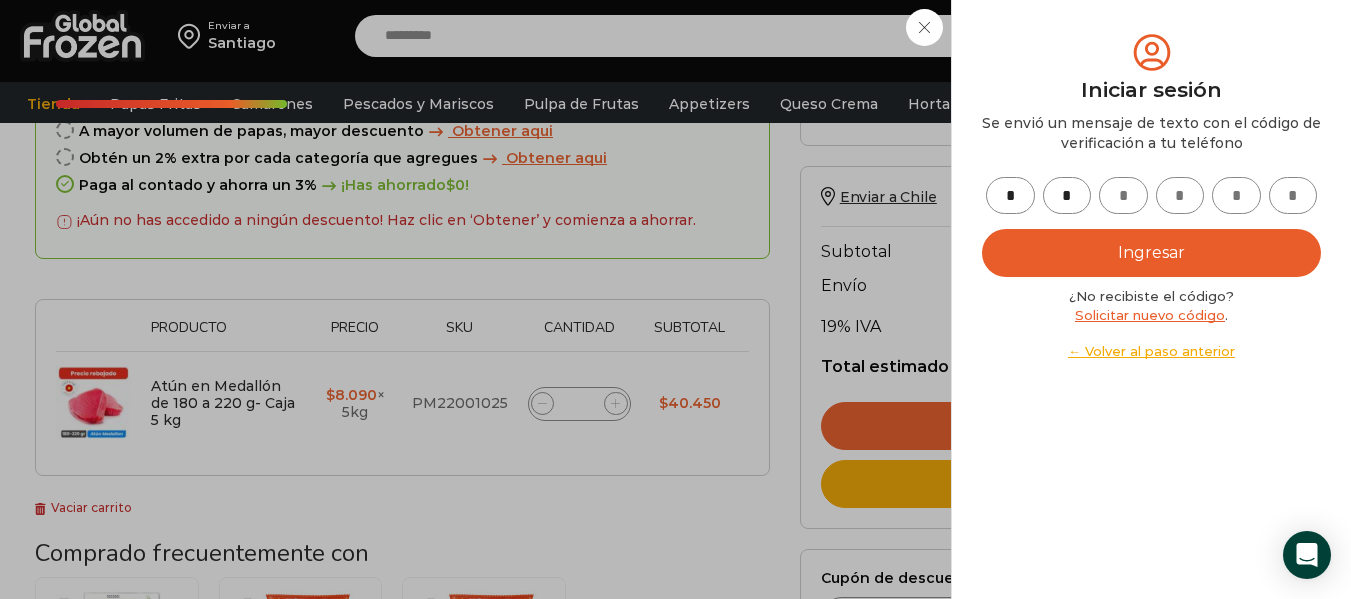type on "*" 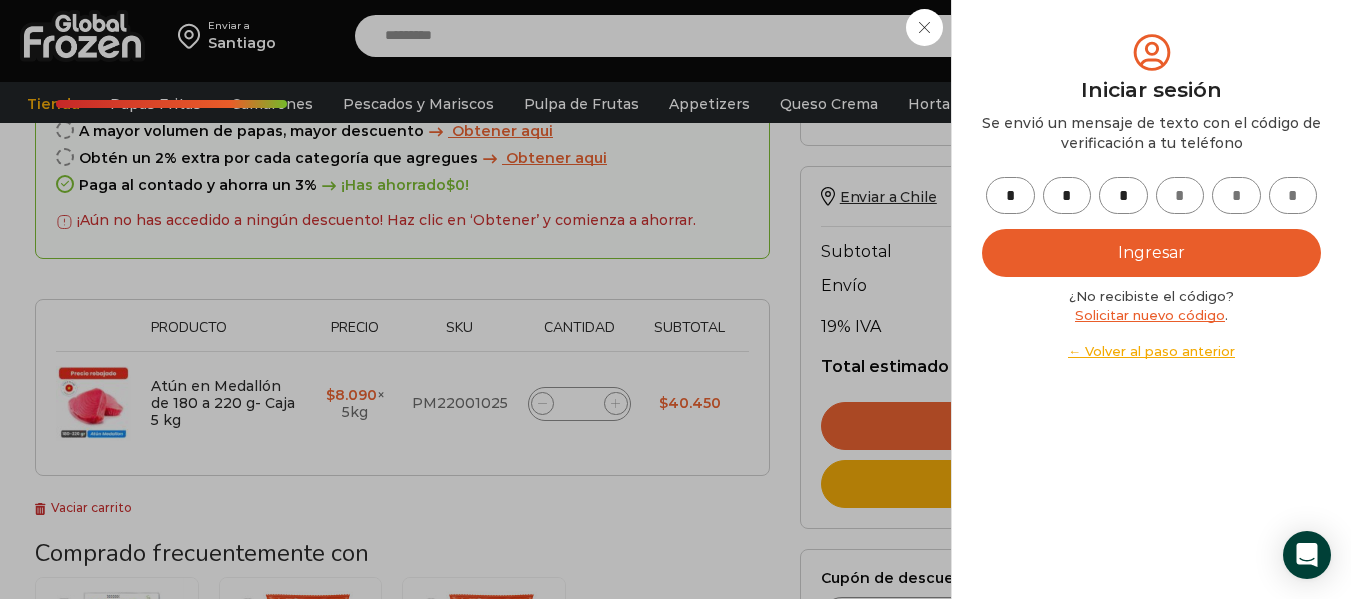 type on "*" 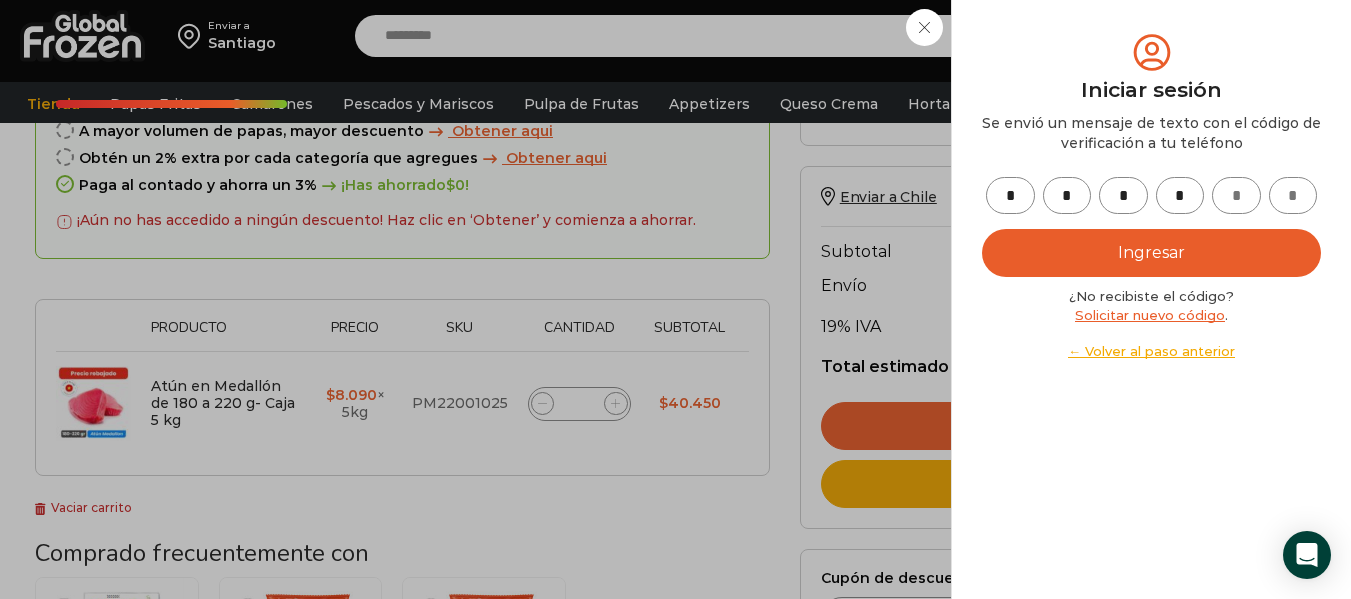 type on "*" 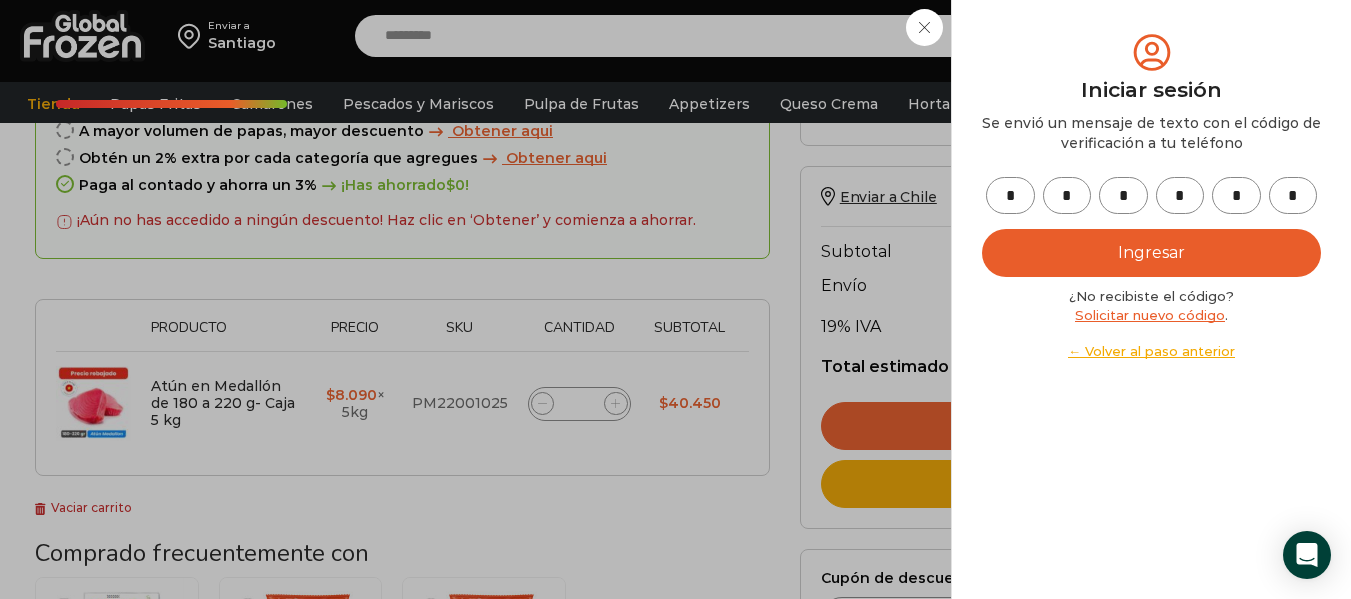 type on "*" 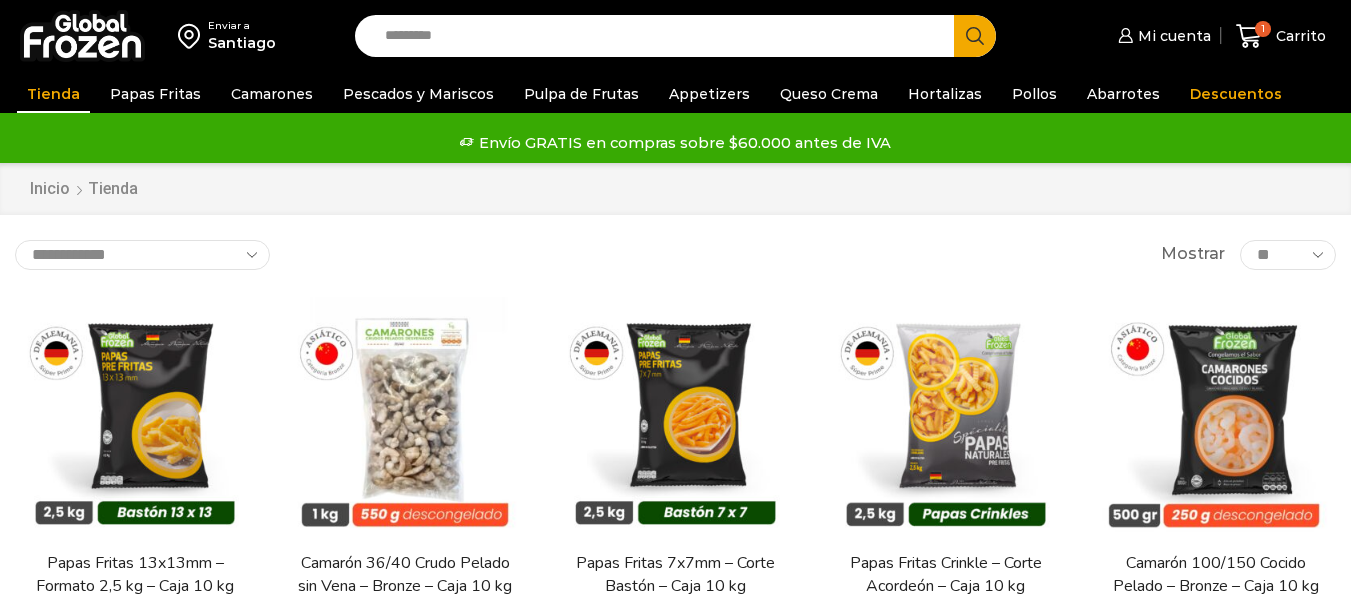 scroll, scrollTop: 0, scrollLeft: 0, axis: both 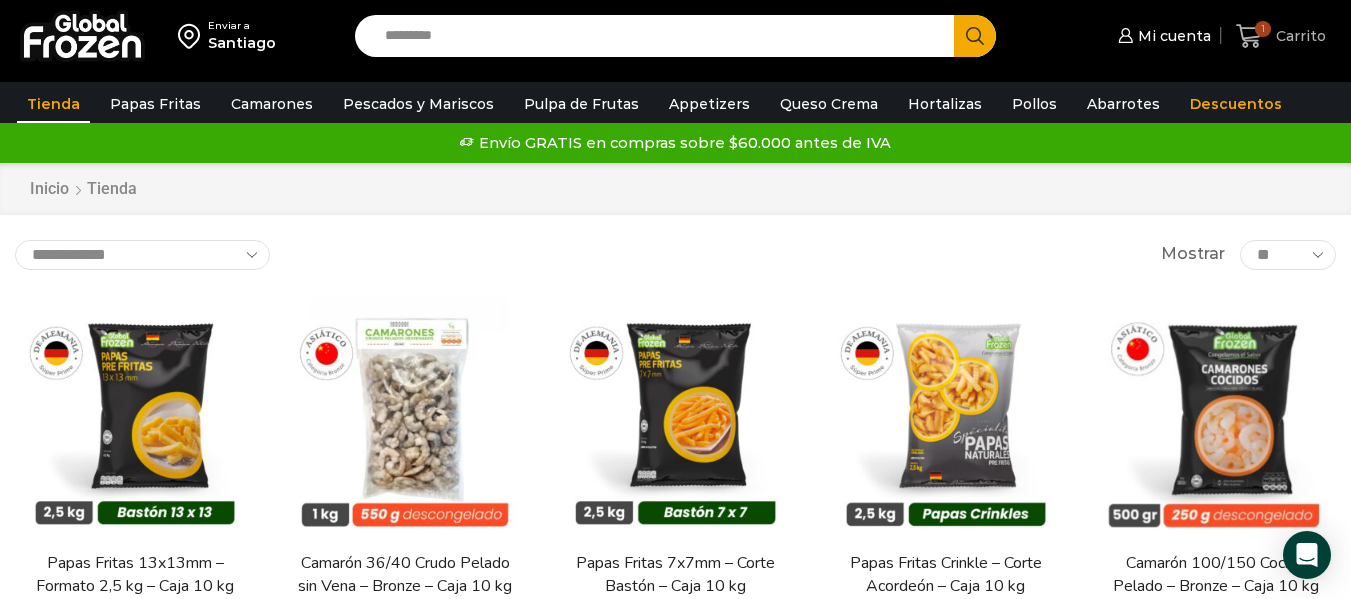 click on "Carrito" at bounding box center [1298, 36] 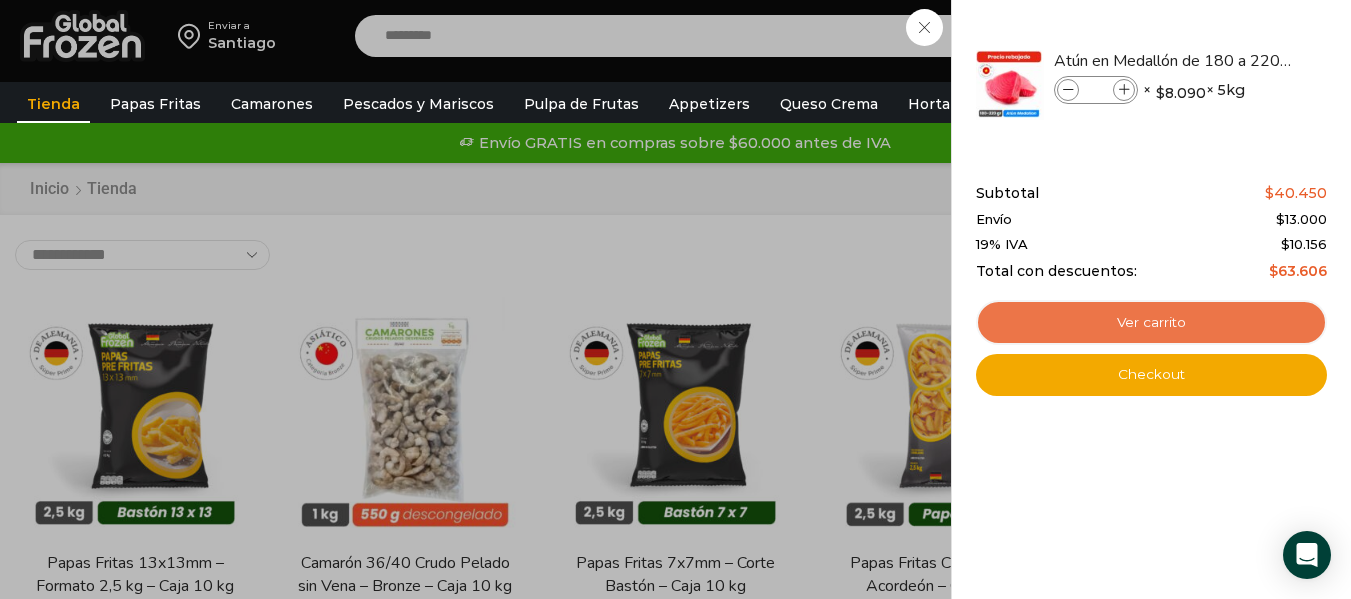 click on "Ver carrito" at bounding box center [1151, 323] 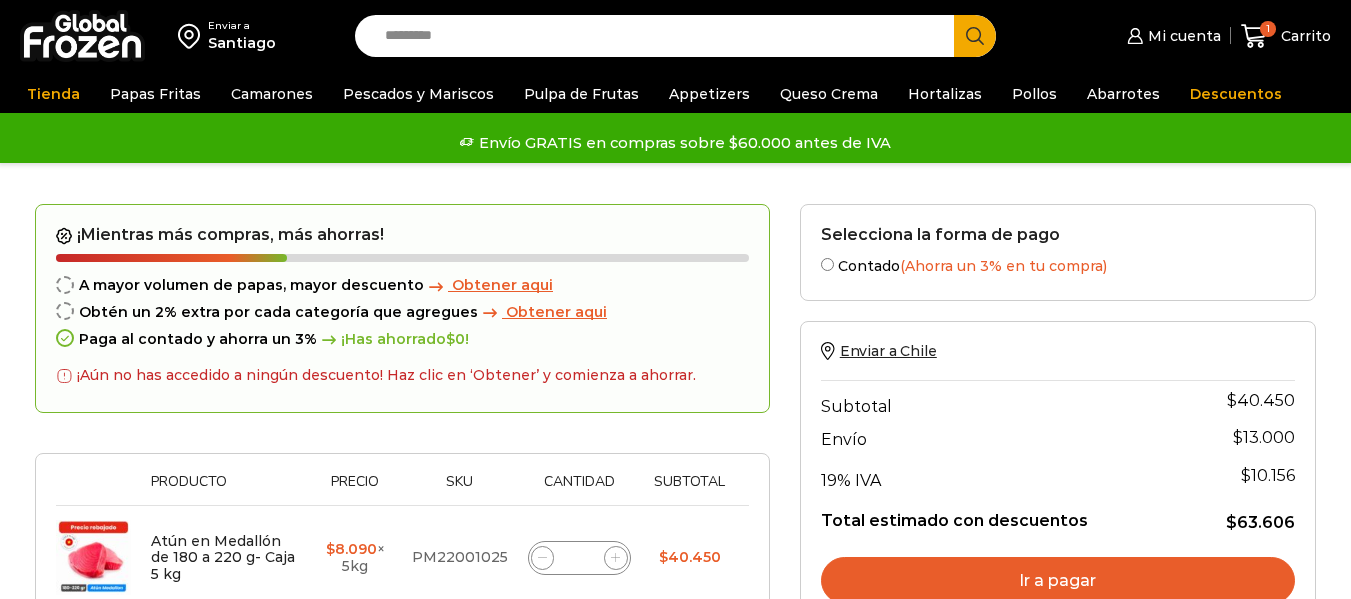 scroll, scrollTop: 0, scrollLeft: 0, axis: both 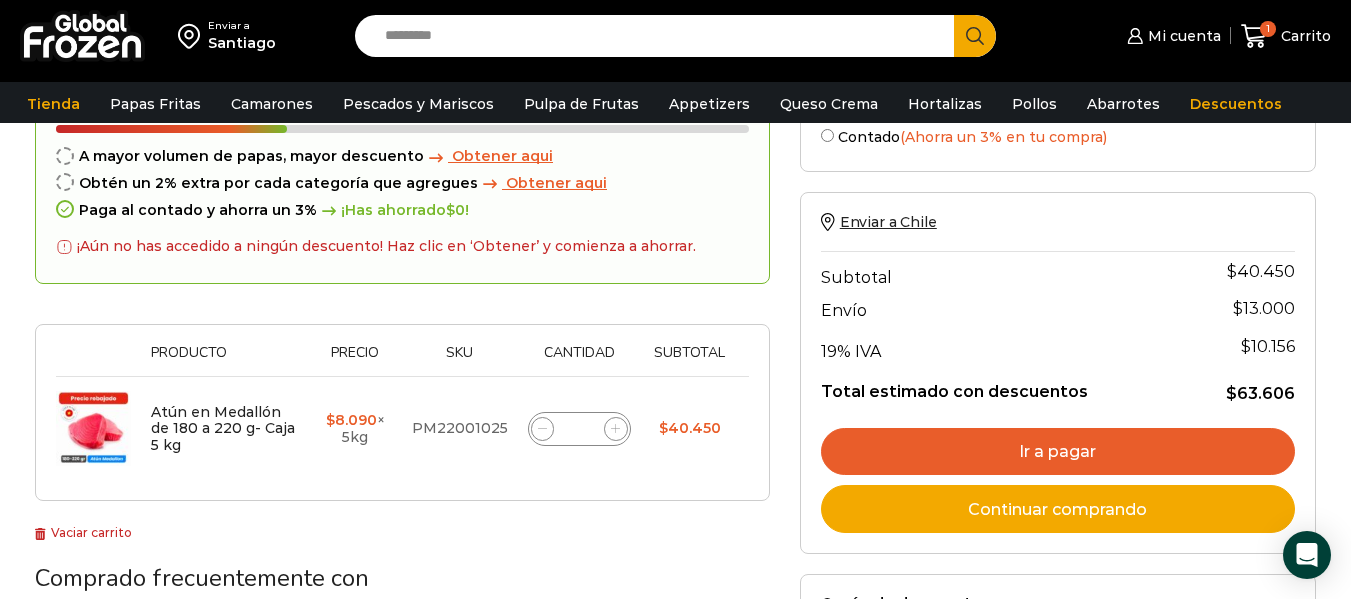 click on "Ir a pagar" at bounding box center [1058, 452] 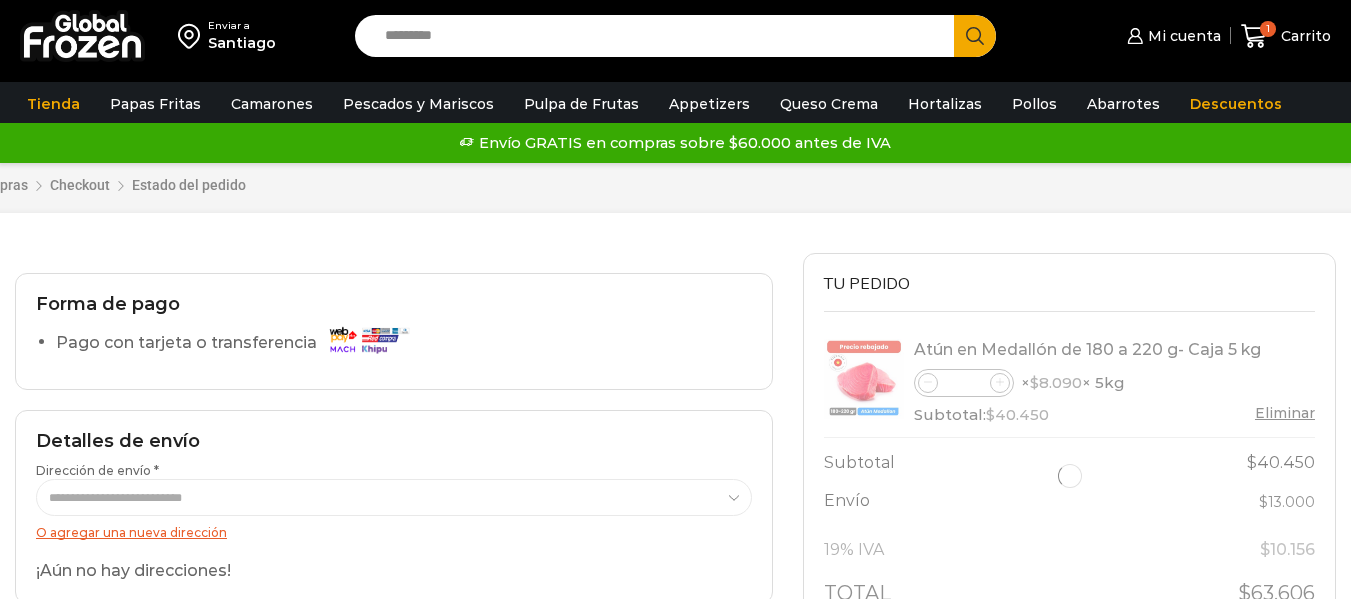 scroll, scrollTop: 136, scrollLeft: 0, axis: vertical 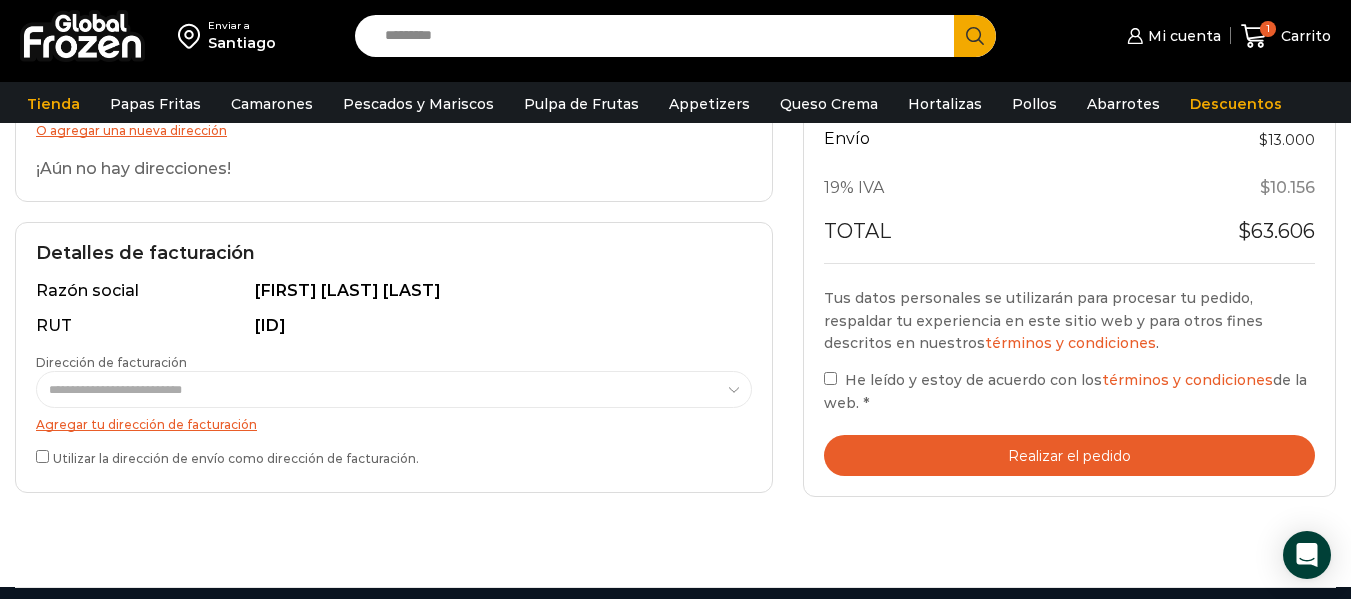 click on "Realizar el pedido" at bounding box center [1069, 455] 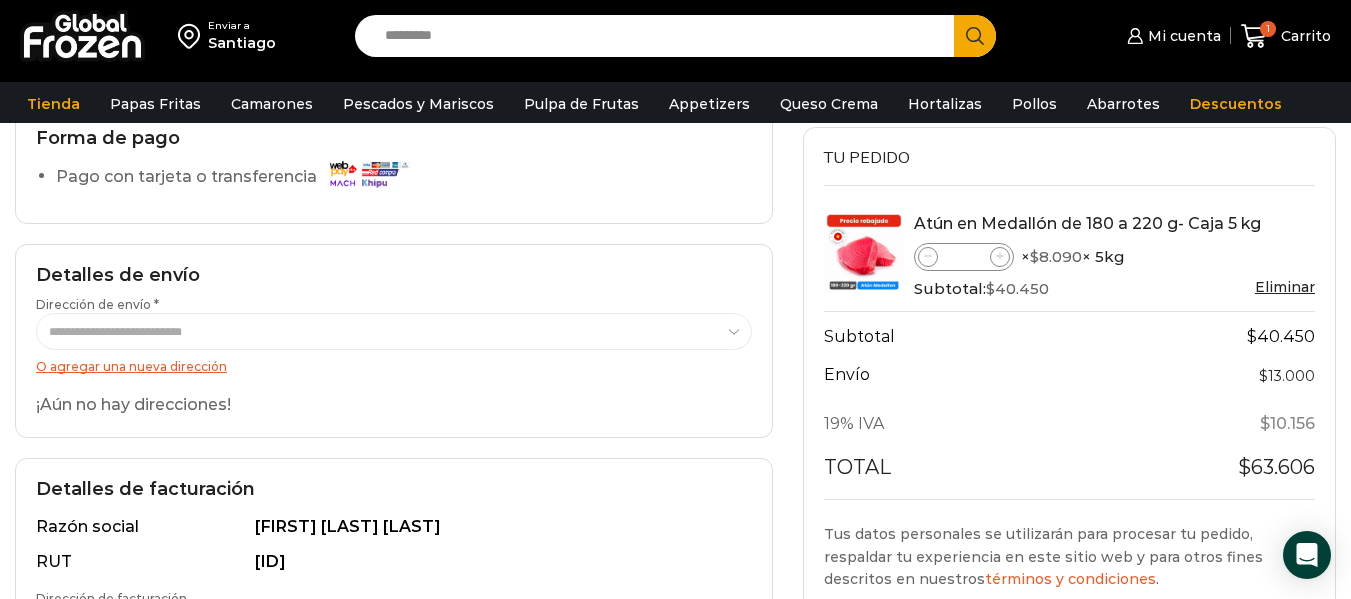 scroll, scrollTop: 177, scrollLeft: 0, axis: vertical 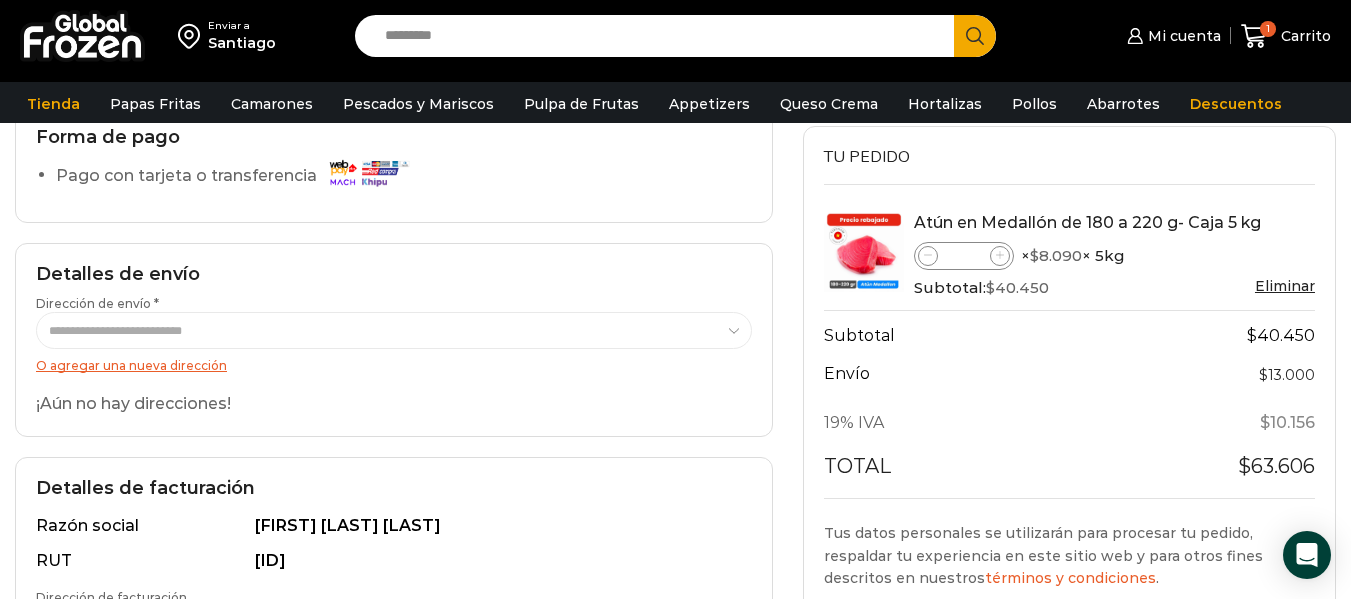 click on "Detalles de envío" at bounding box center [394, 275] 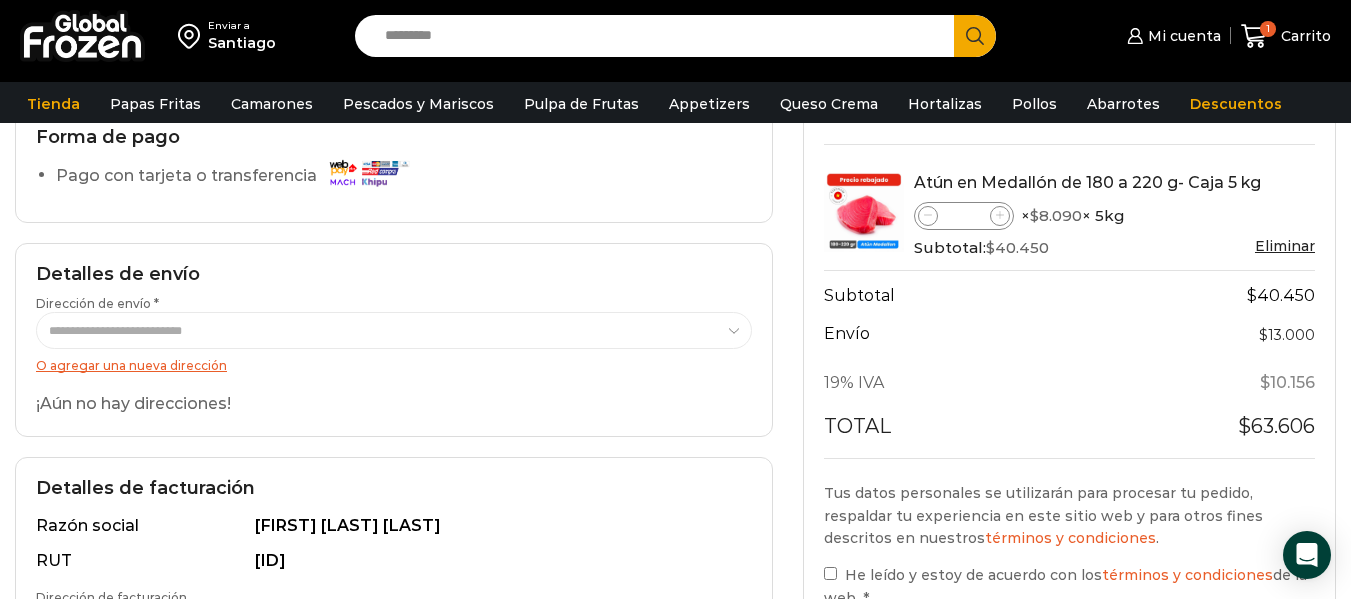 scroll, scrollTop: 0, scrollLeft: 0, axis: both 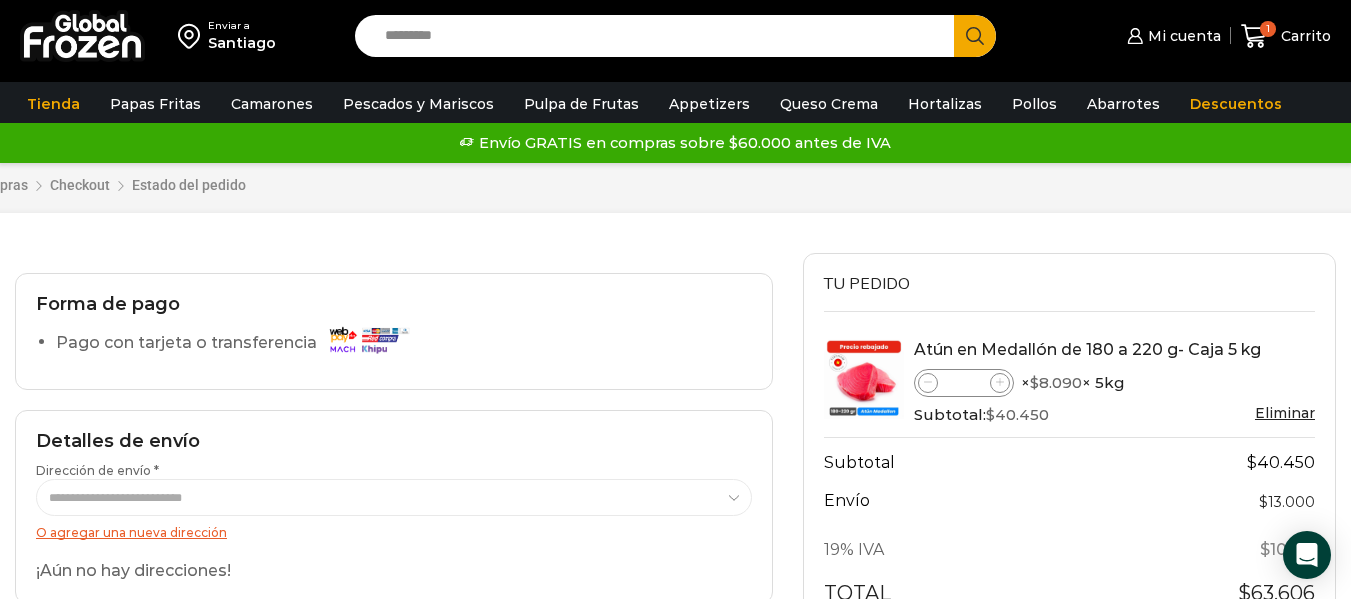 click at bounding box center [368, 339] 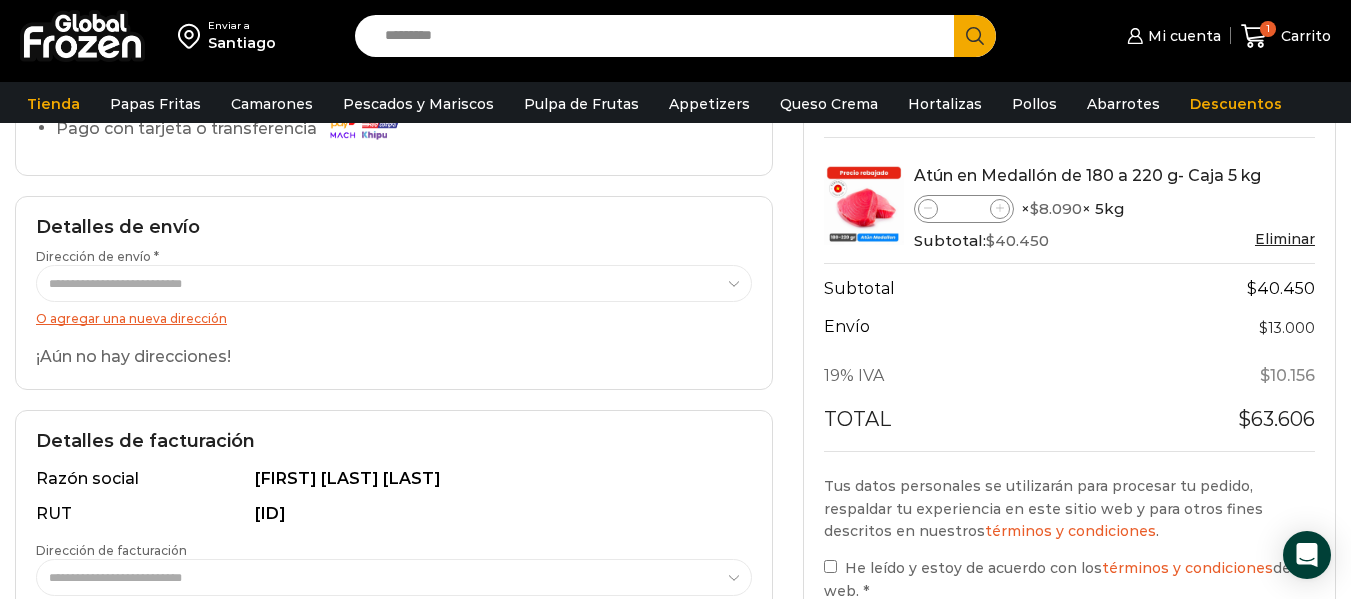 scroll, scrollTop: 226, scrollLeft: 0, axis: vertical 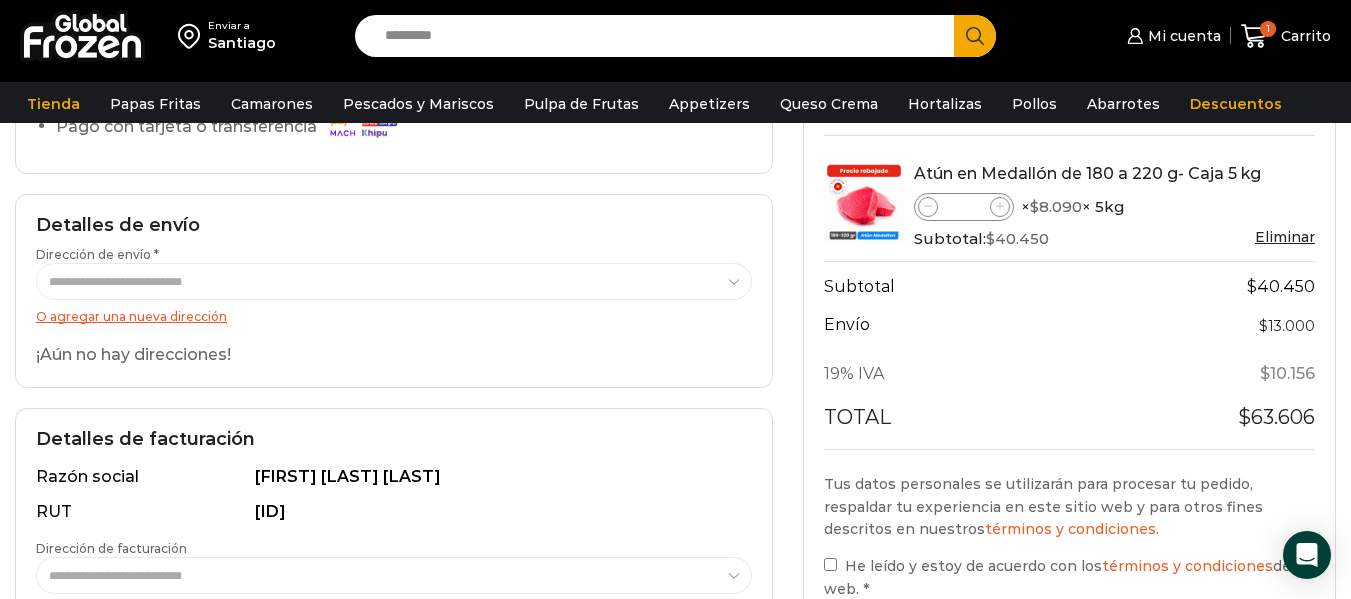 click on "RUT" at bounding box center (143, 512) 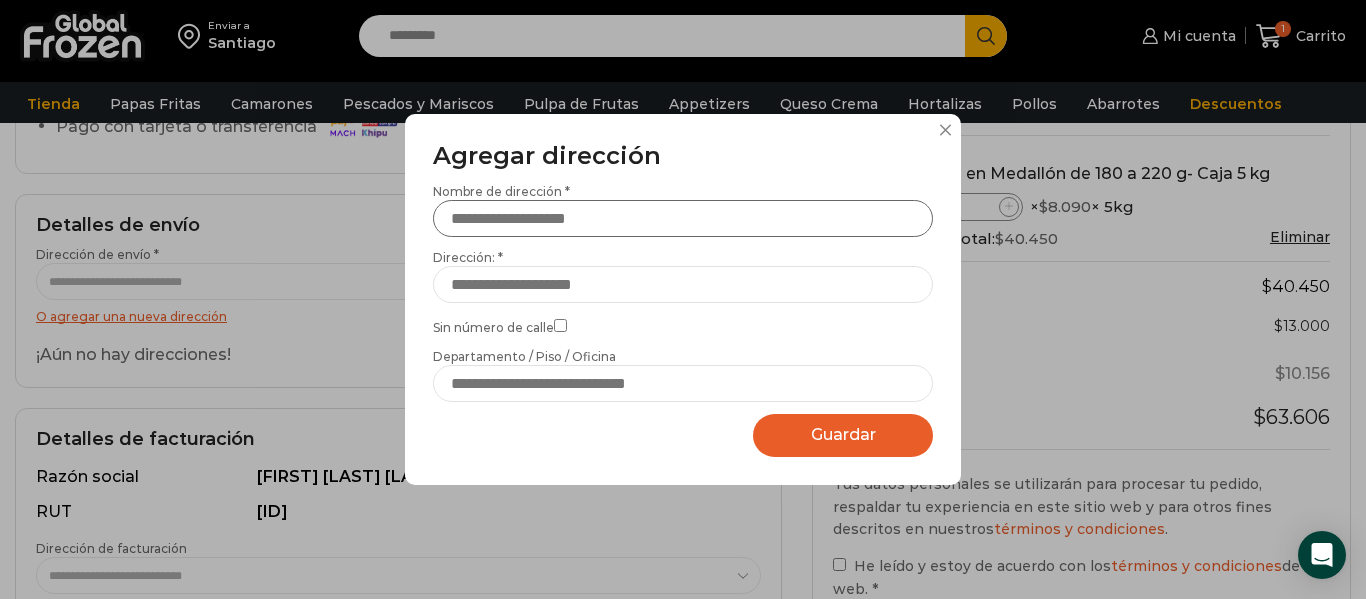 click on "Nombre de dirección *" at bounding box center (683, 218) 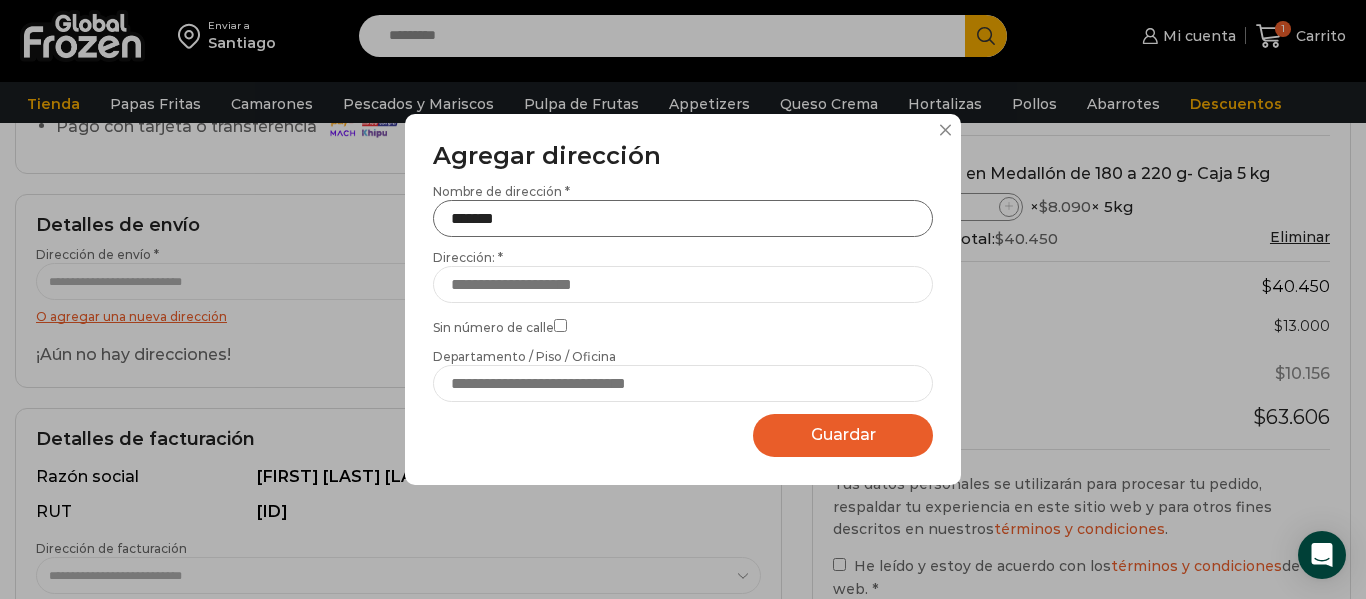 type on "*******" 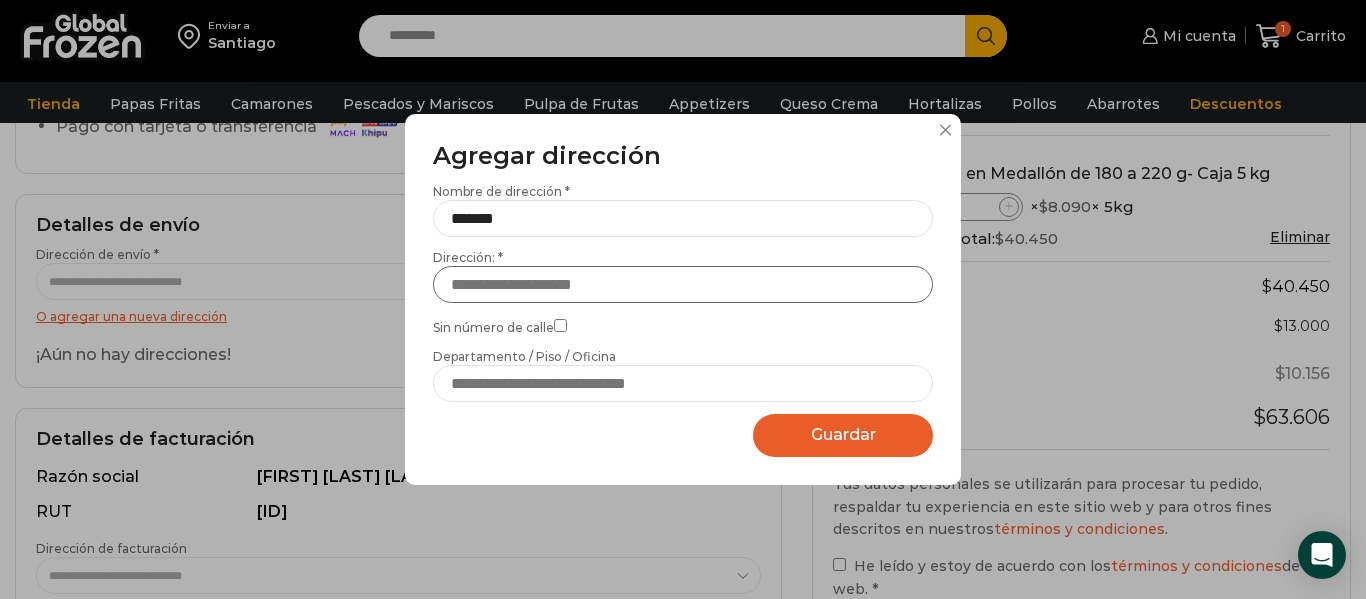 click on "Dirección: *" at bounding box center [683, 284] 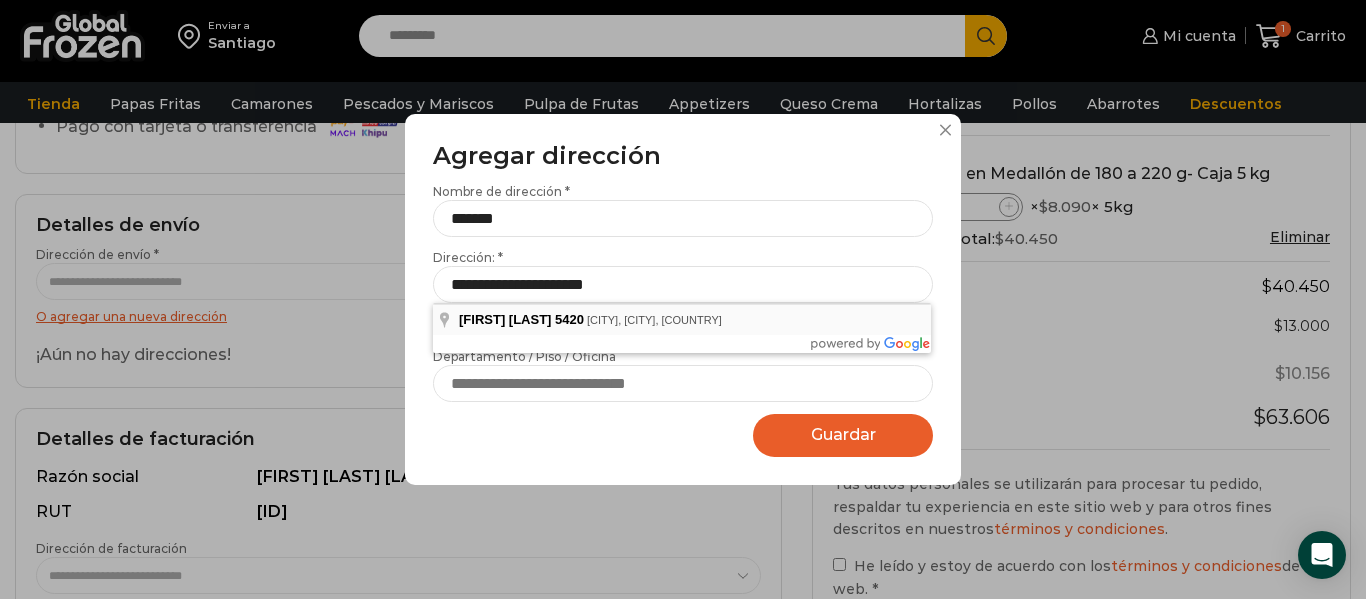 type on "**********" 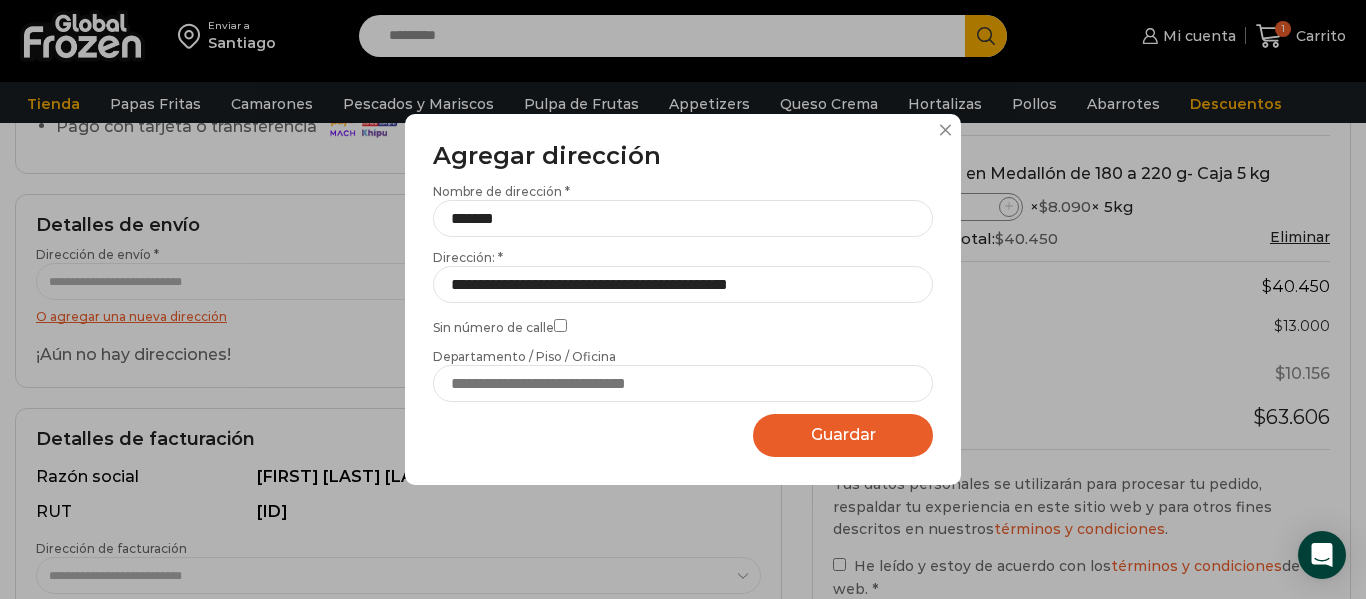 click on "Guardar Guardando..." at bounding box center [843, 435] 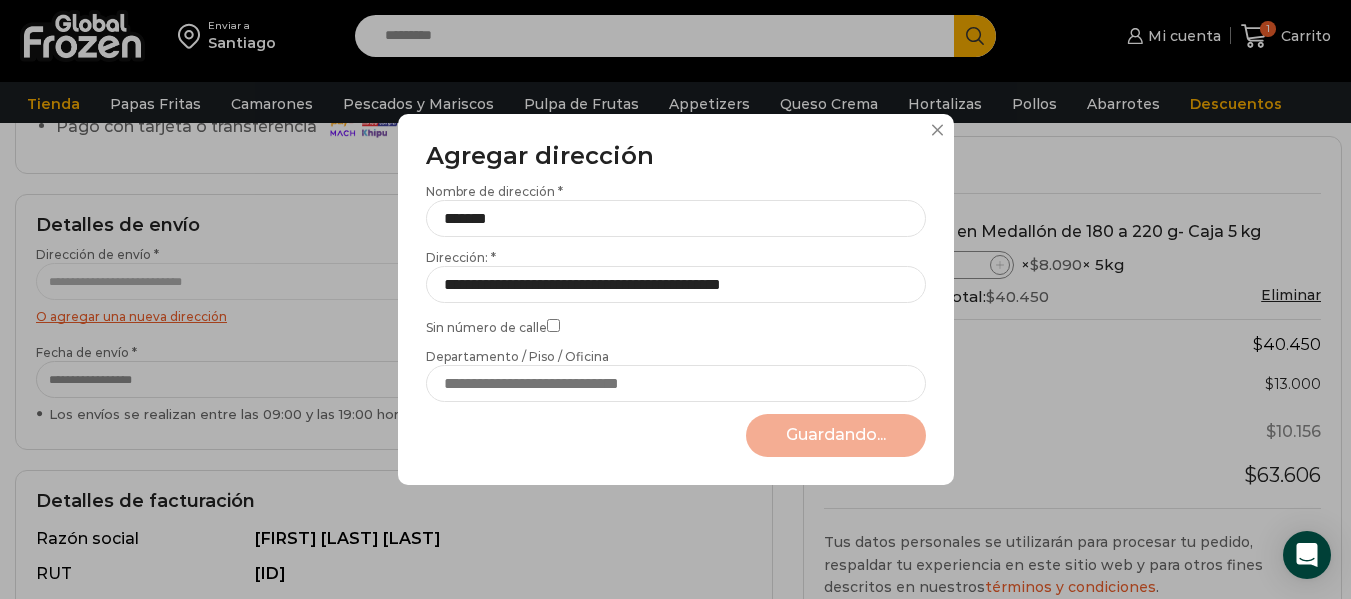 select on "*******" 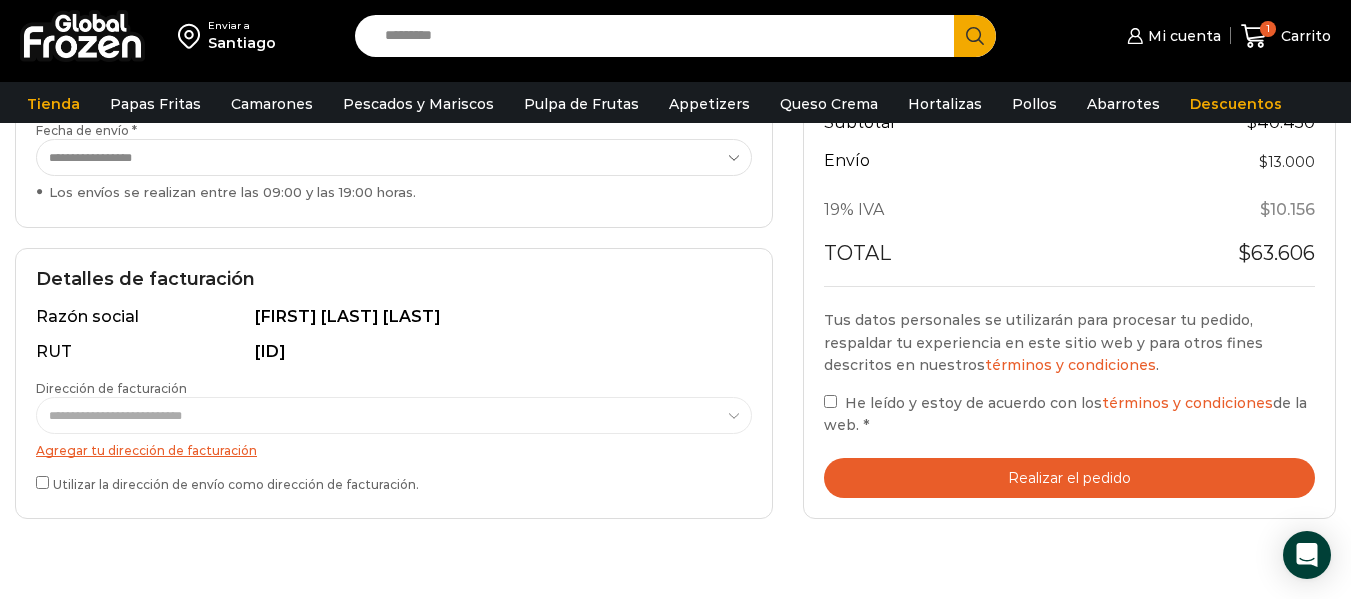 scroll, scrollTop: 450, scrollLeft: 0, axis: vertical 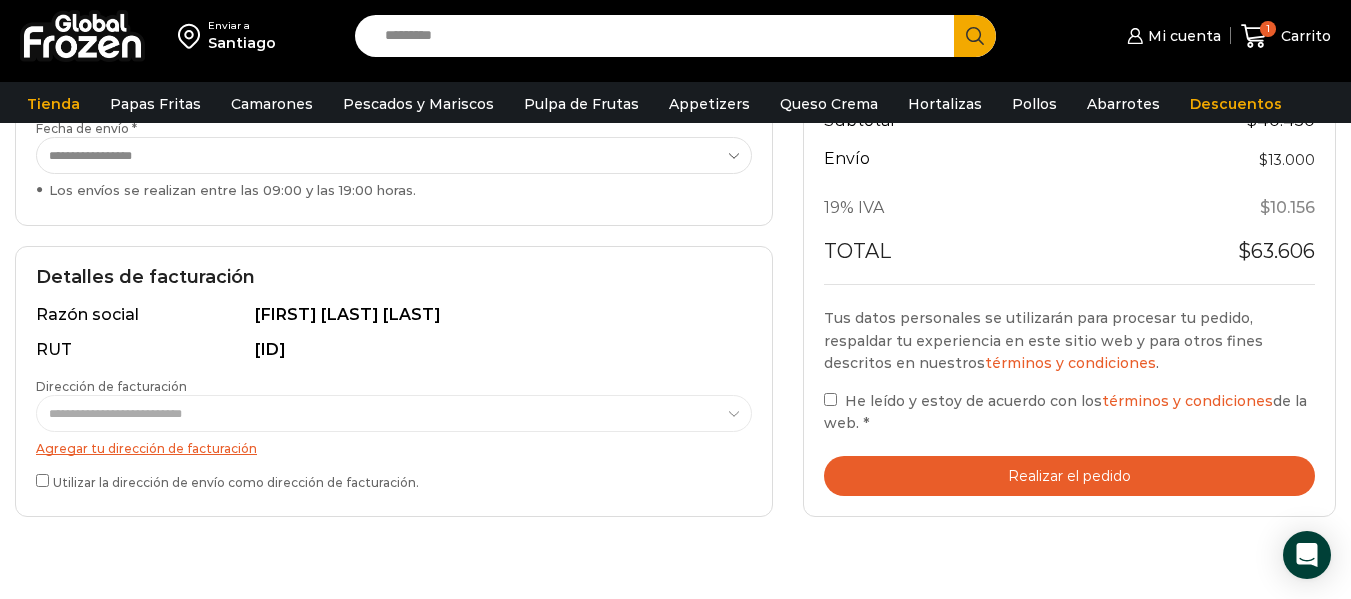click on "Realizar el pedido" at bounding box center (1069, 476) 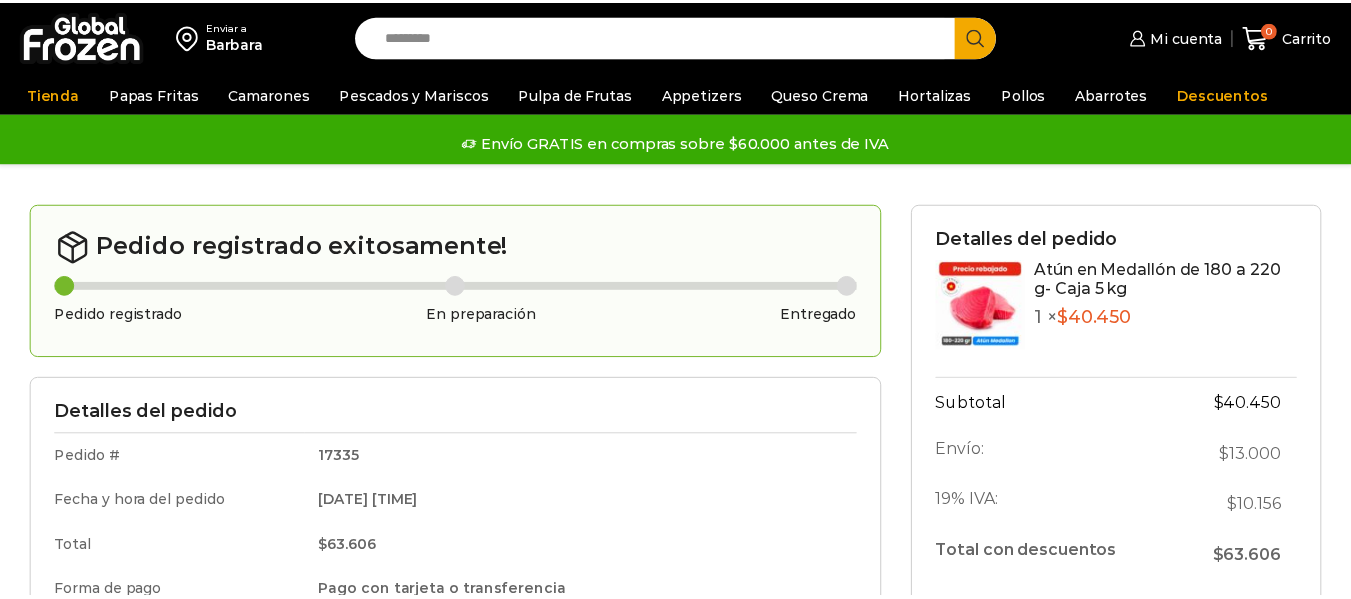 scroll, scrollTop: 0, scrollLeft: 0, axis: both 